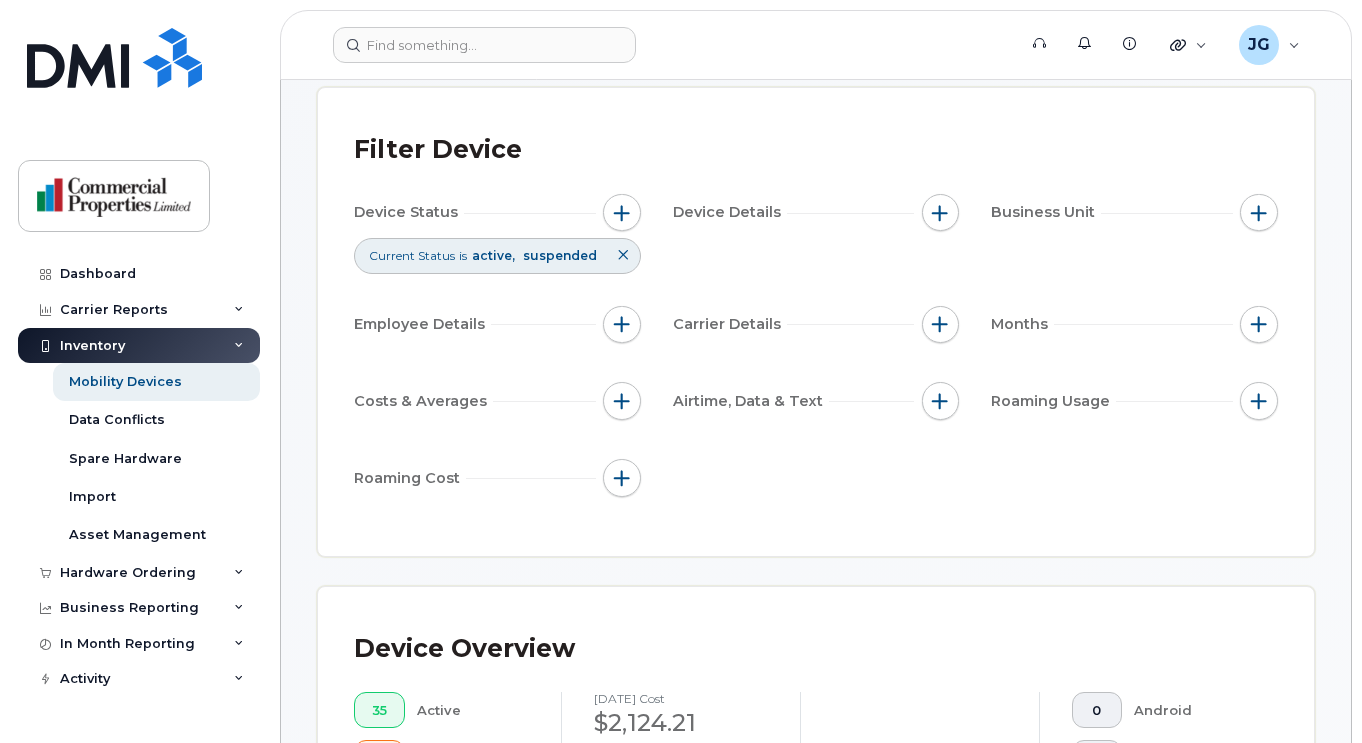 scroll, scrollTop: 136, scrollLeft: 0, axis: vertical 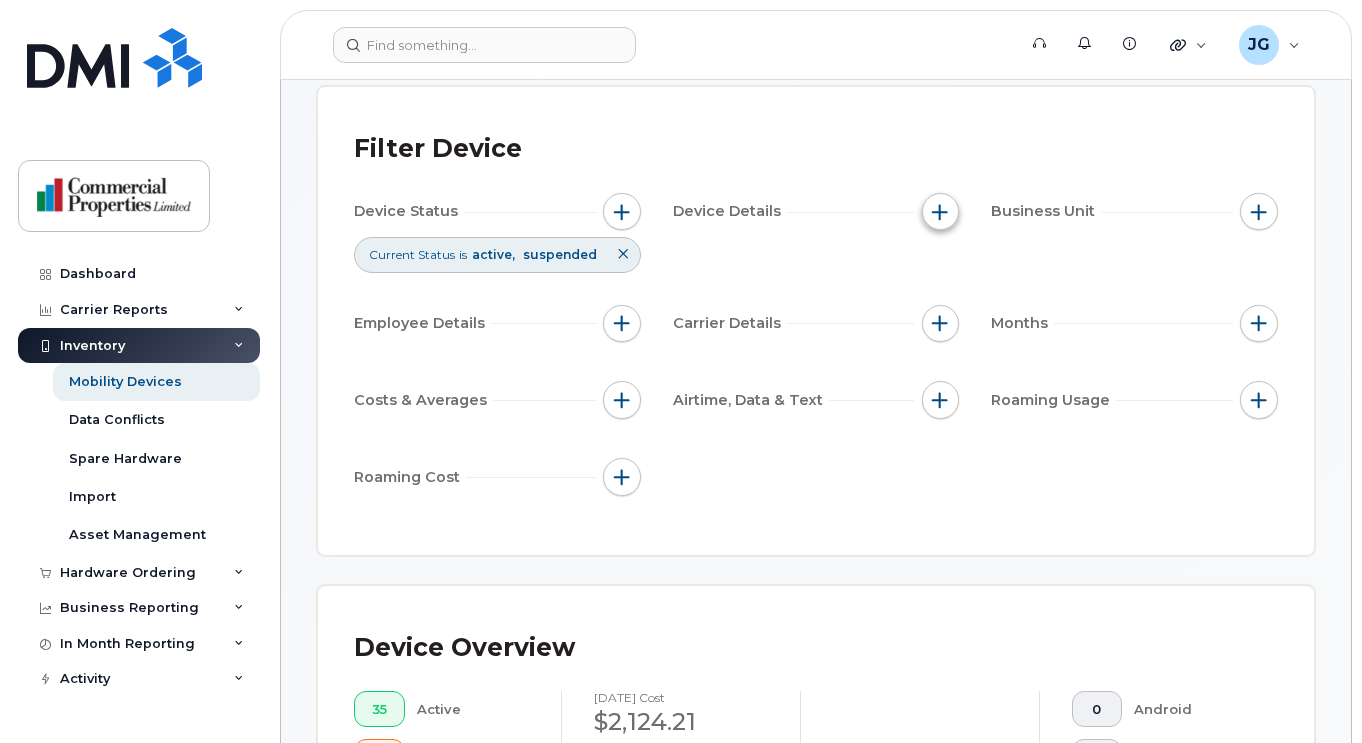 click at bounding box center (941, 212) 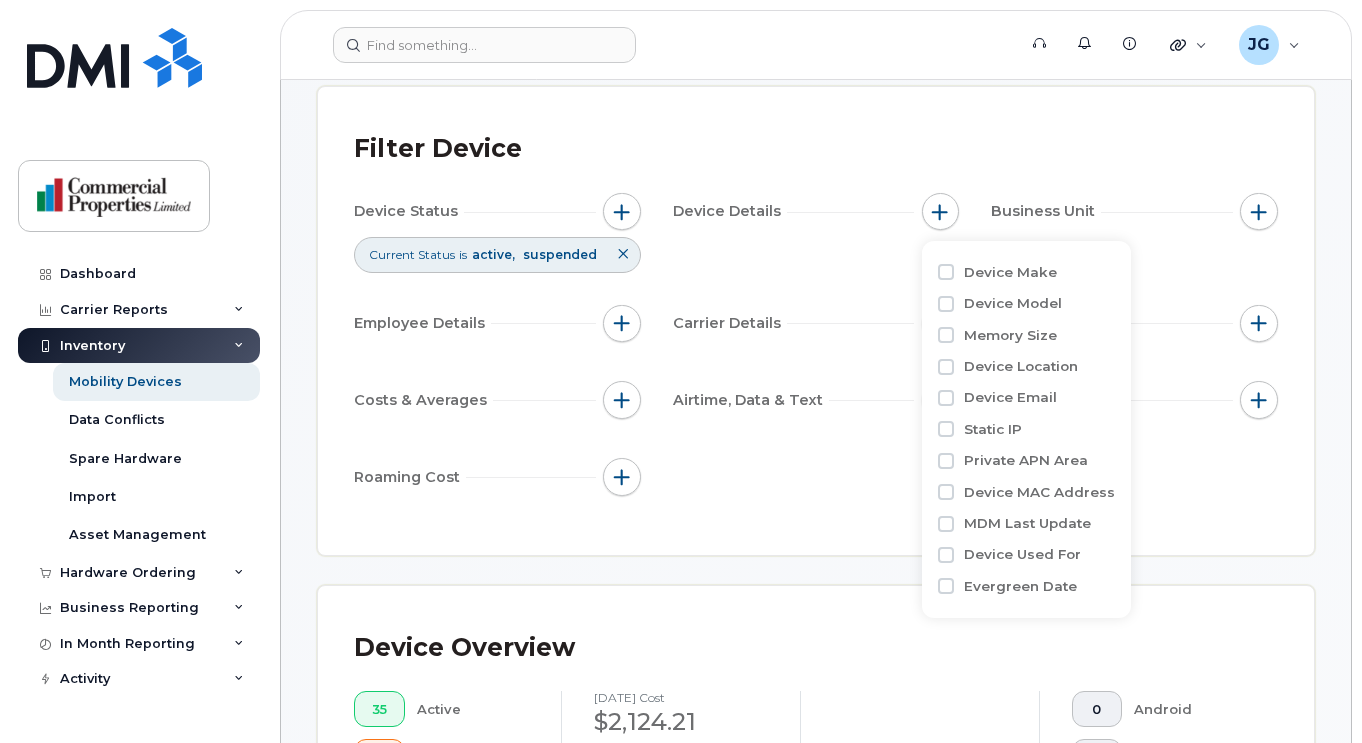 click on "Filter Device" 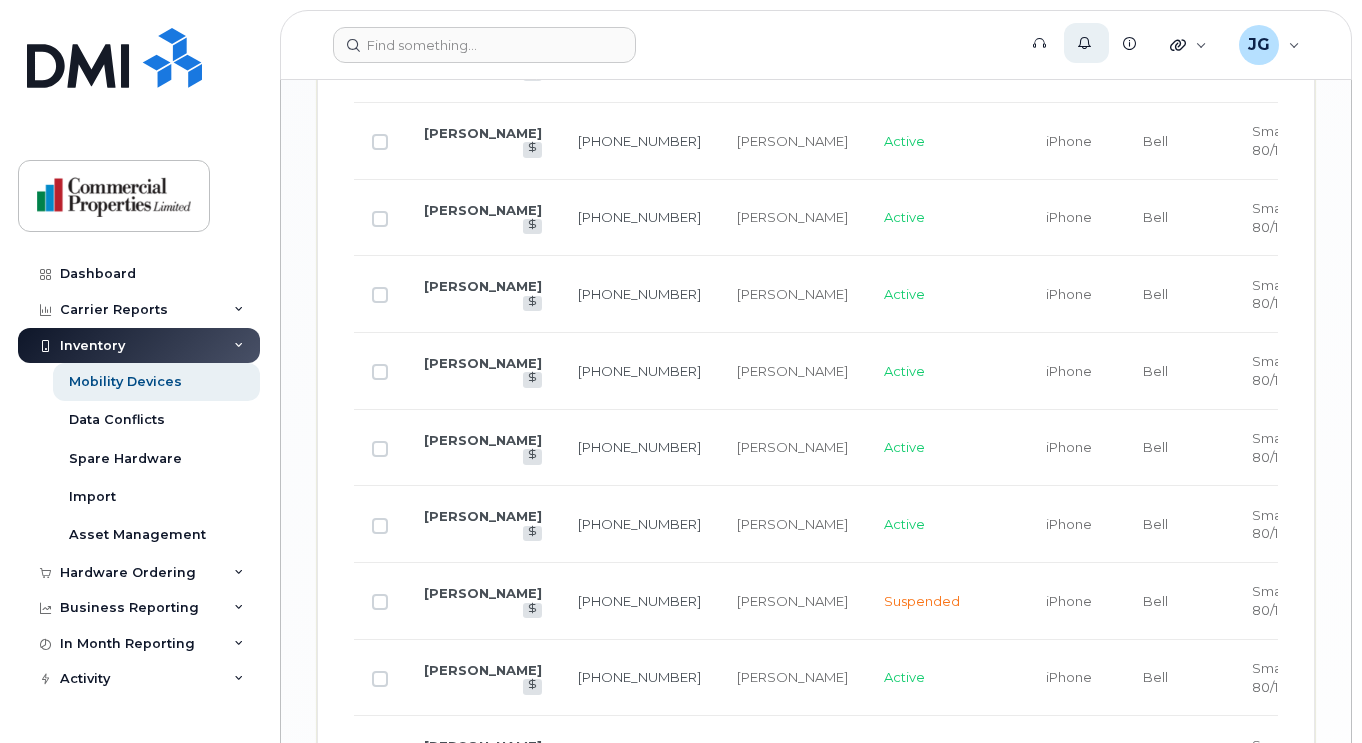 scroll, scrollTop: 2542, scrollLeft: 0, axis: vertical 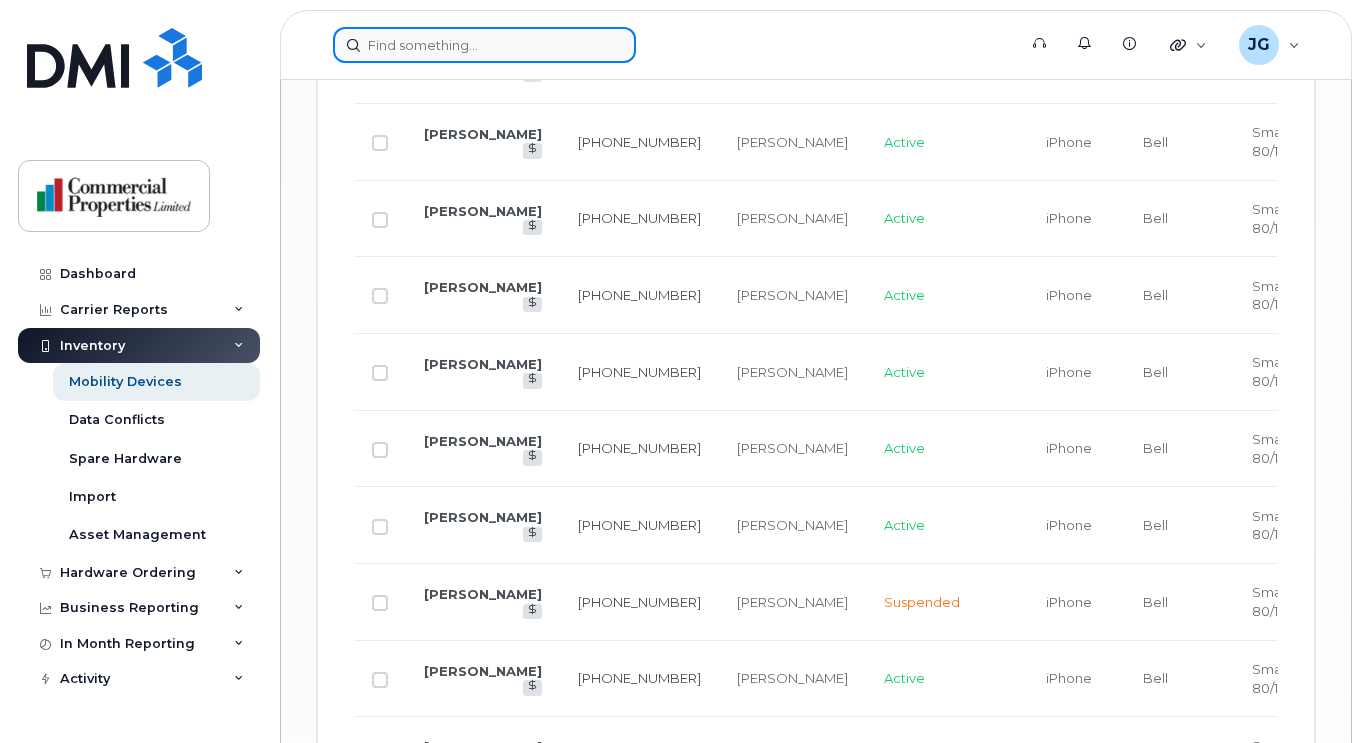click at bounding box center [484, 45] 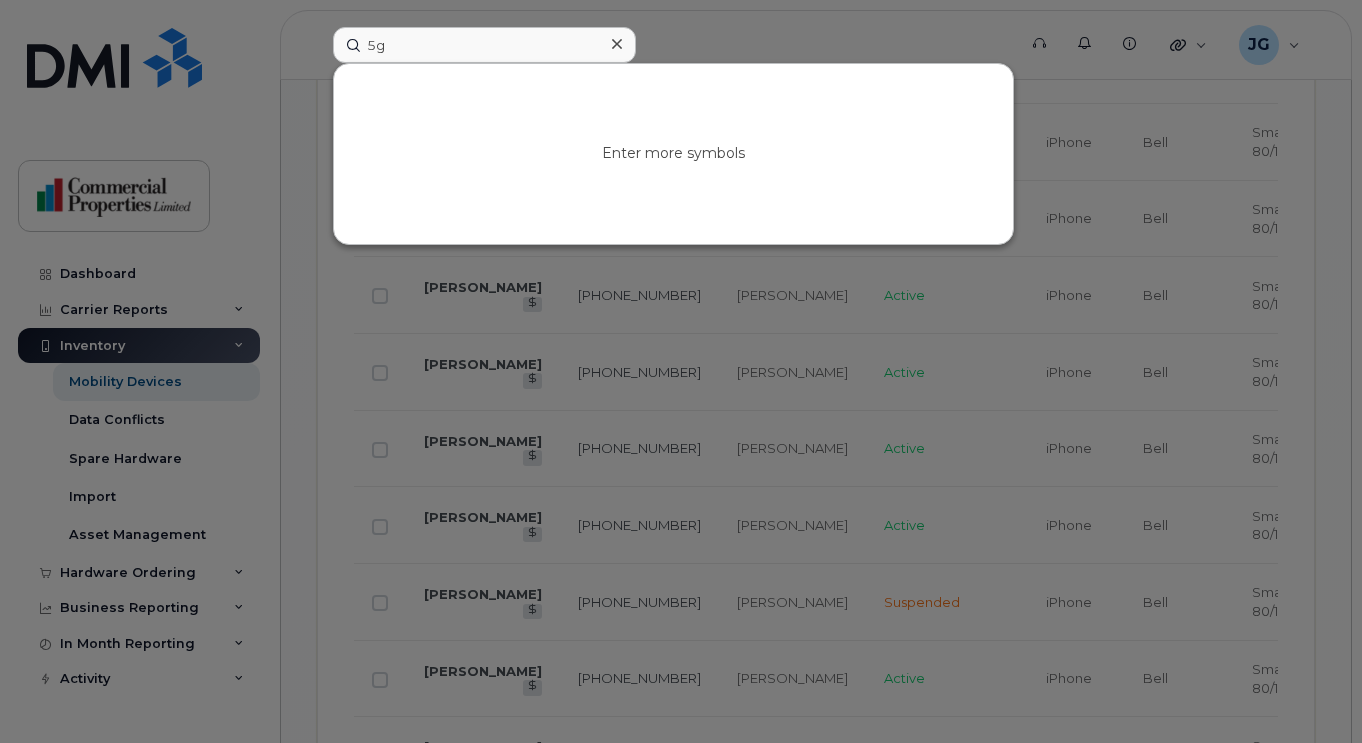 click at bounding box center (681, 371) 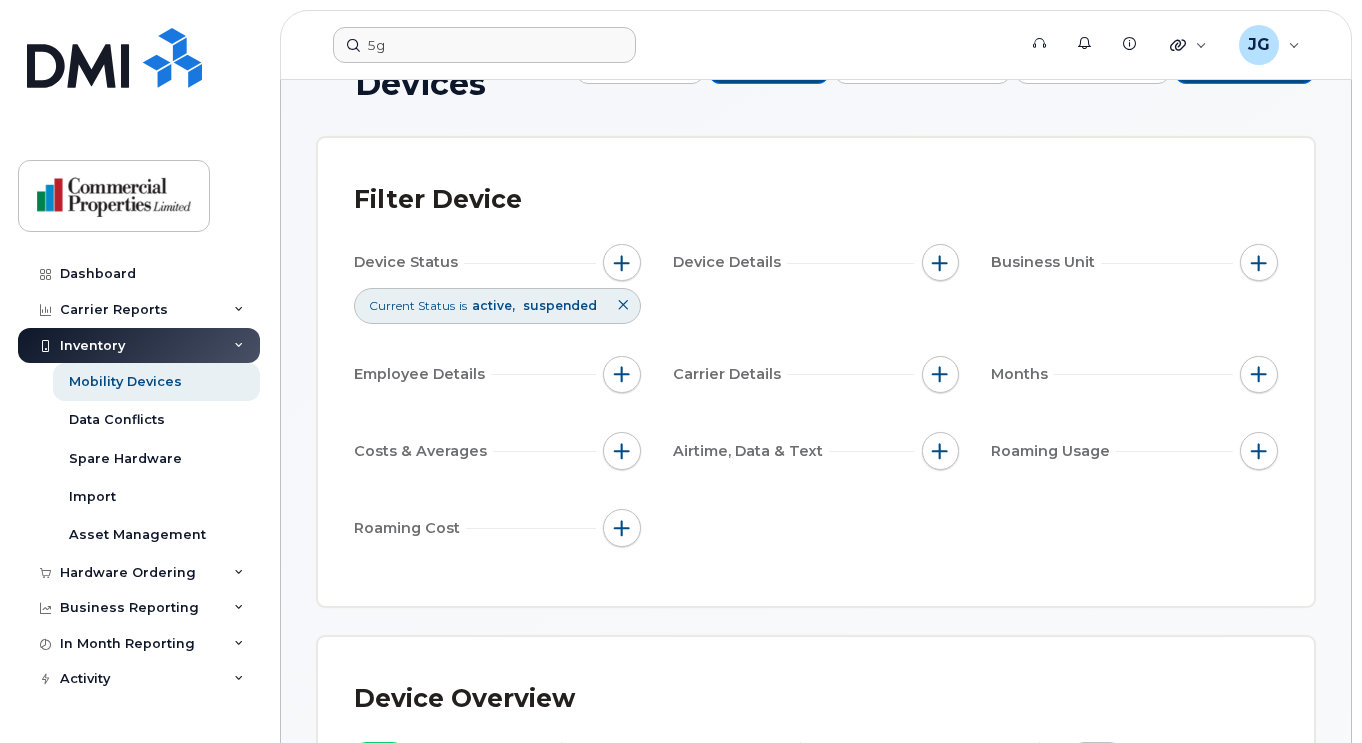 scroll, scrollTop: 68, scrollLeft: 0, axis: vertical 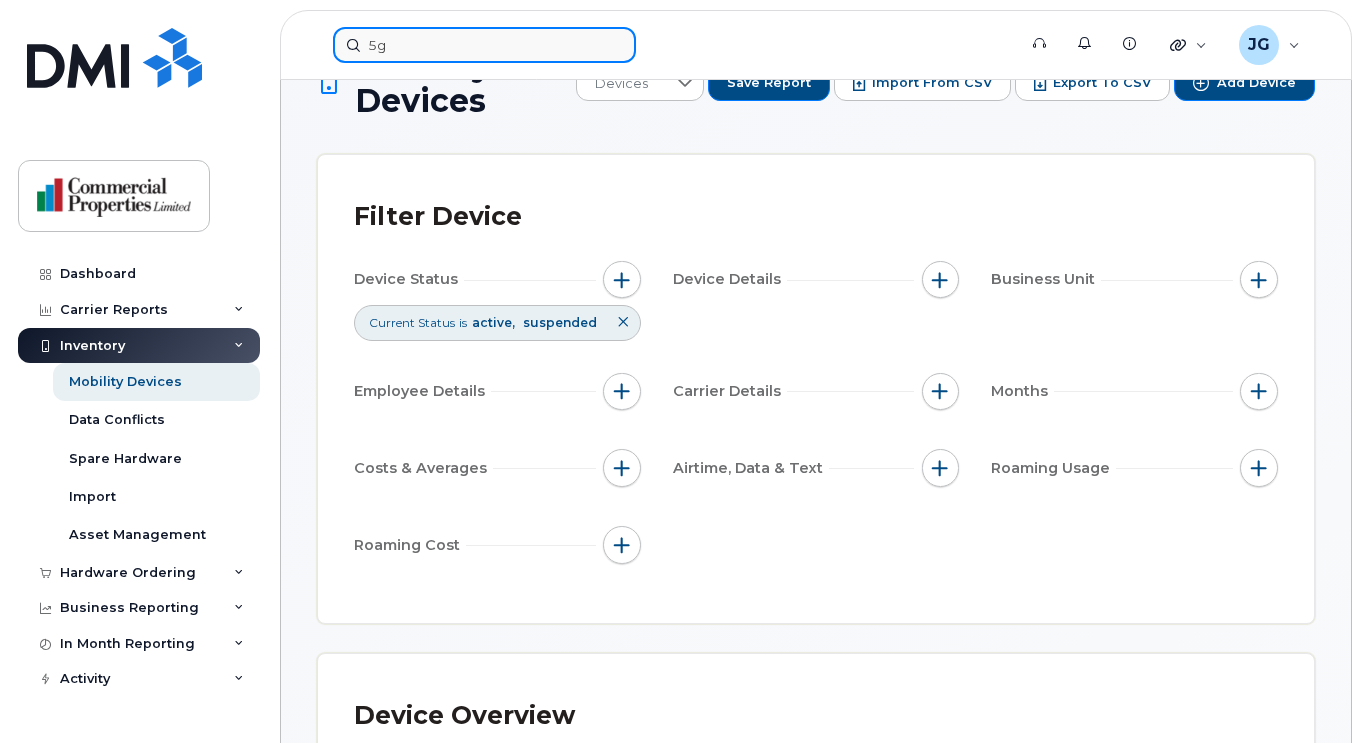 click on "5g" at bounding box center [484, 45] 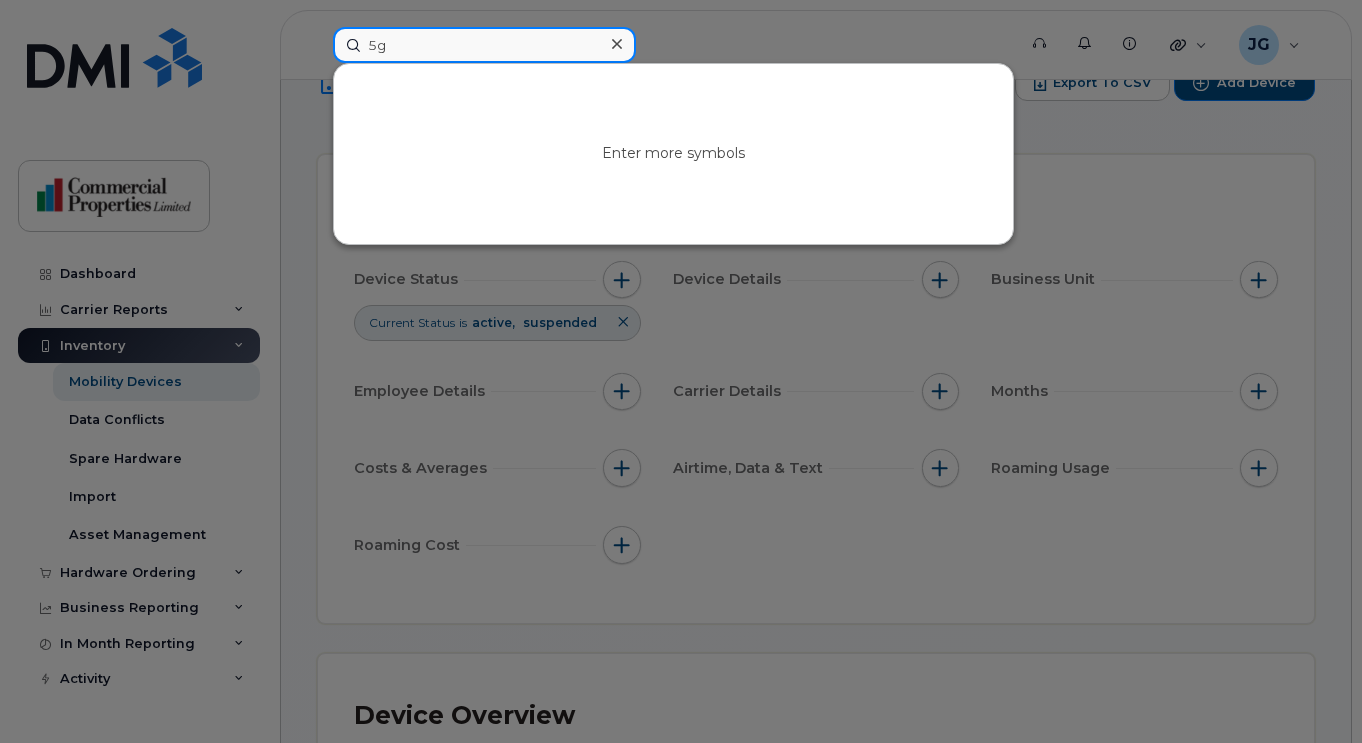 type on "5" 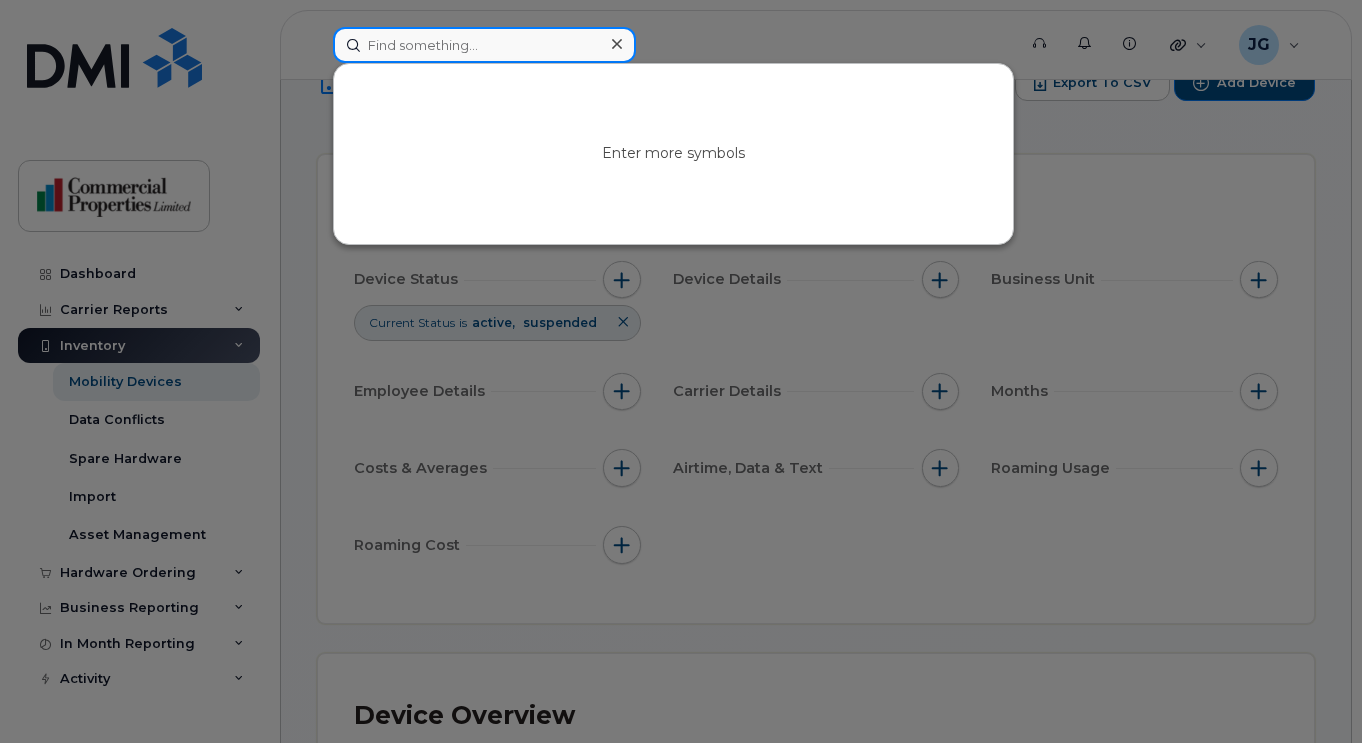 type 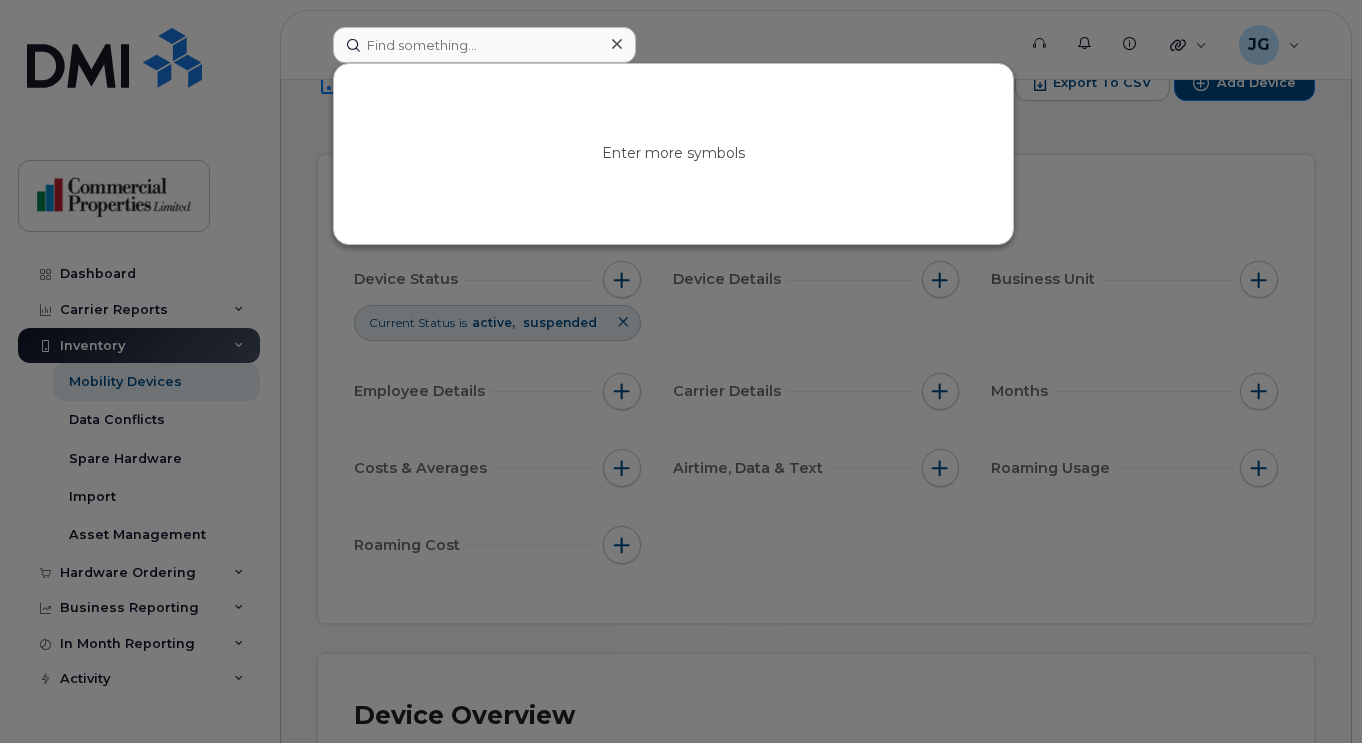click at bounding box center [681, 371] 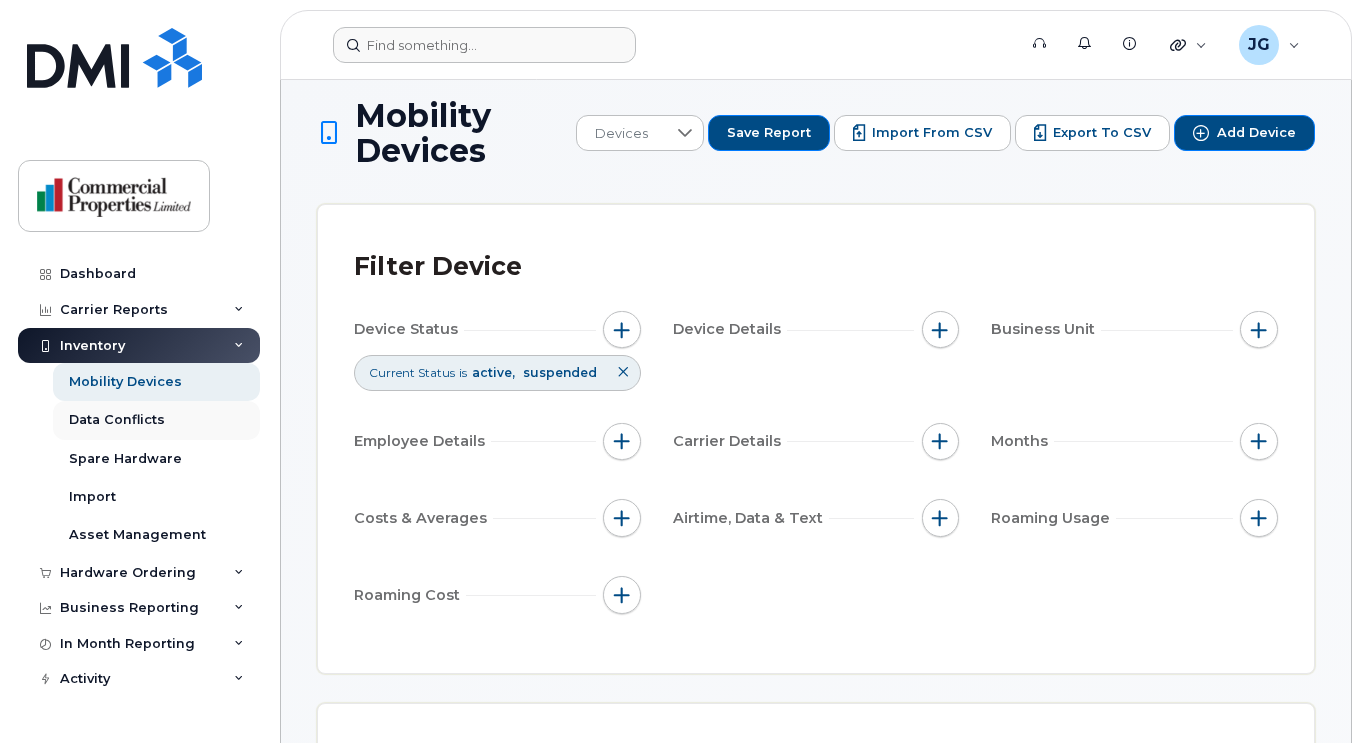 scroll, scrollTop: 0, scrollLeft: 0, axis: both 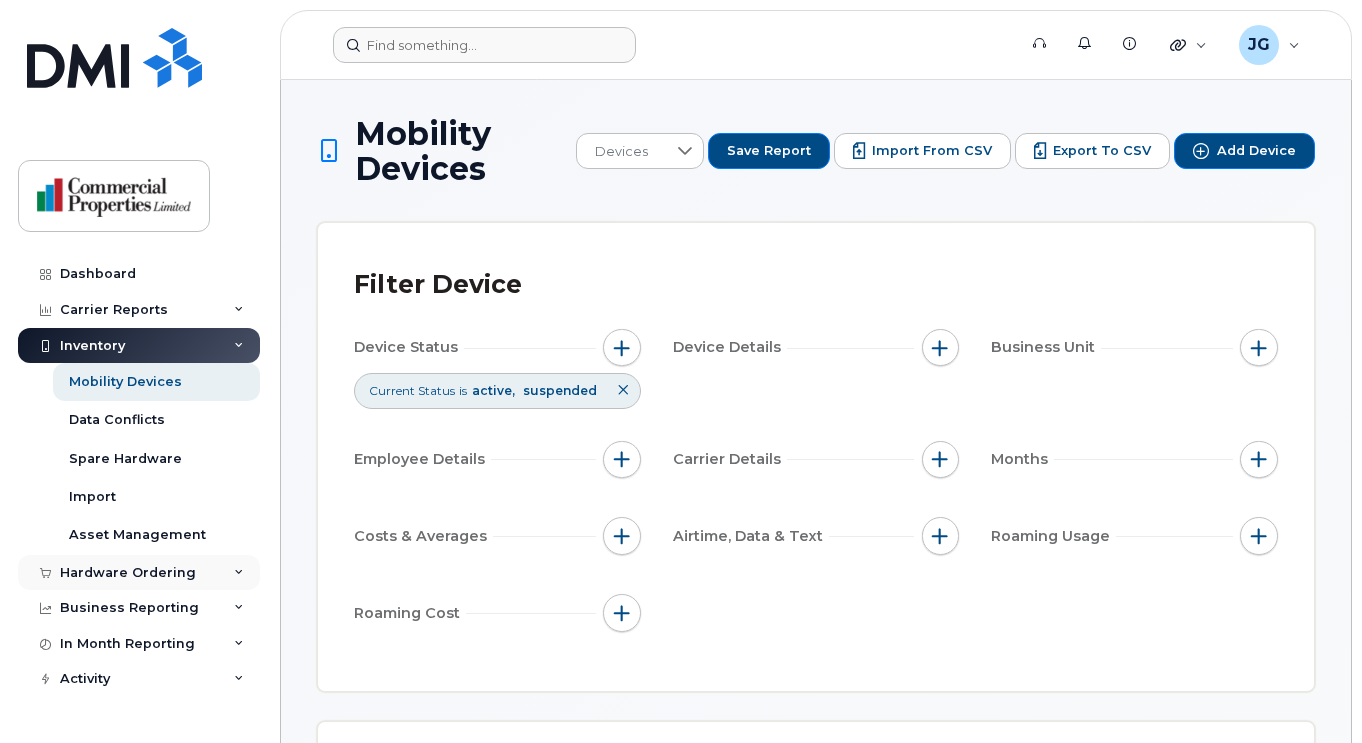 click on "Hardware Ordering" at bounding box center [139, 573] 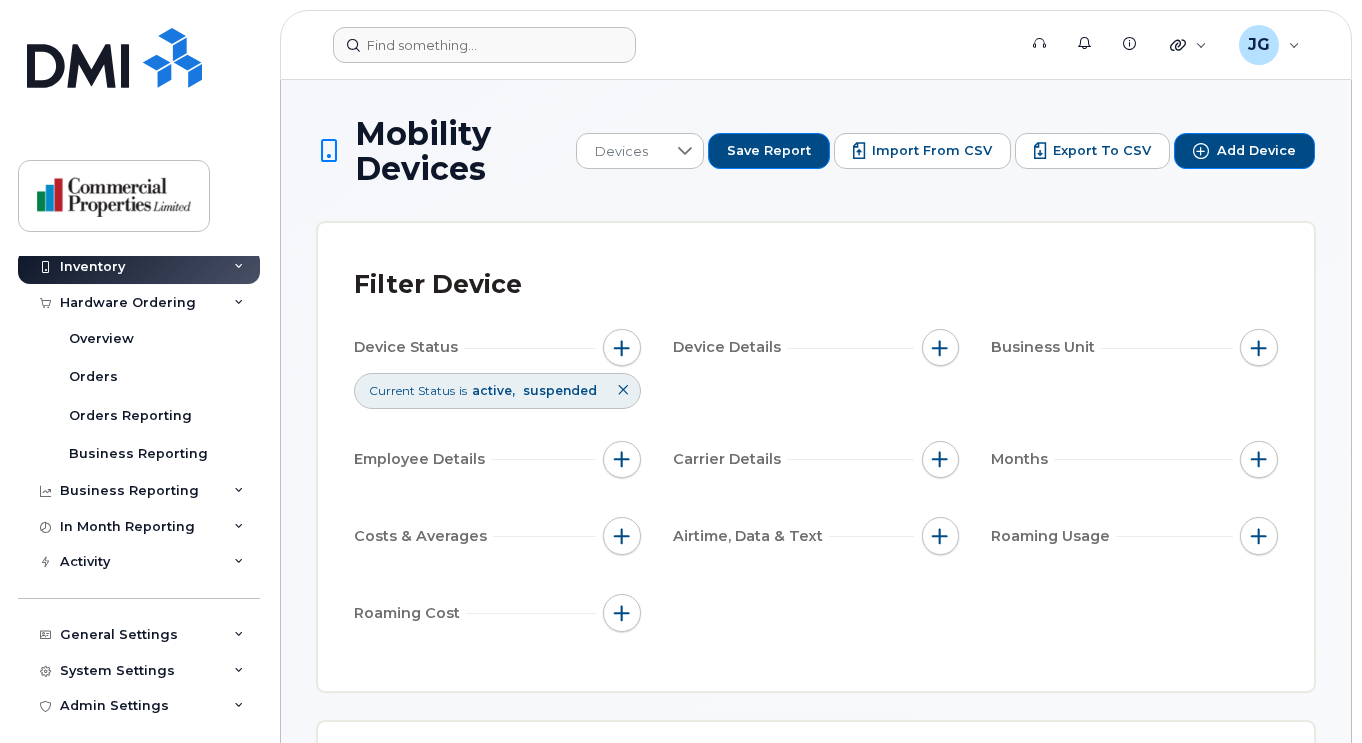 scroll, scrollTop: 280, scrollLeft: 0, axis: vertical 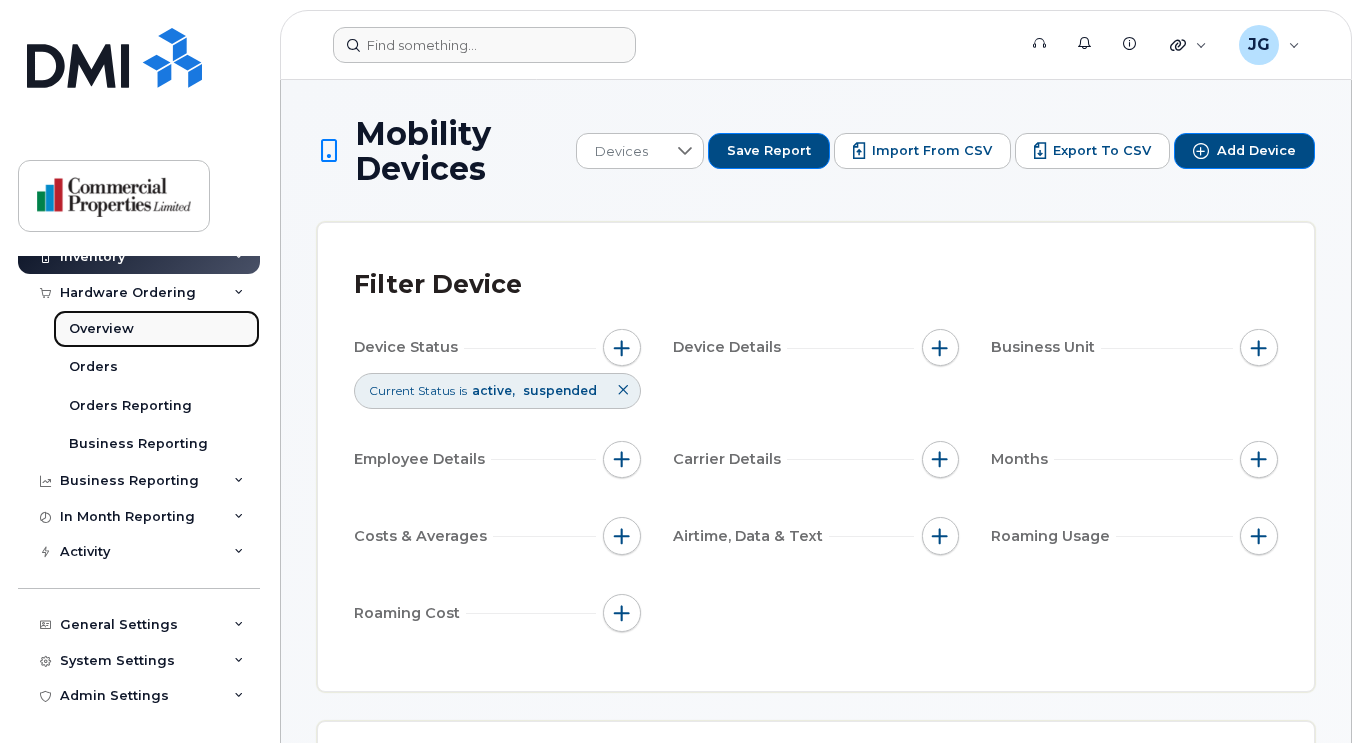 click on "Overview" at bounding box center [101, 329] 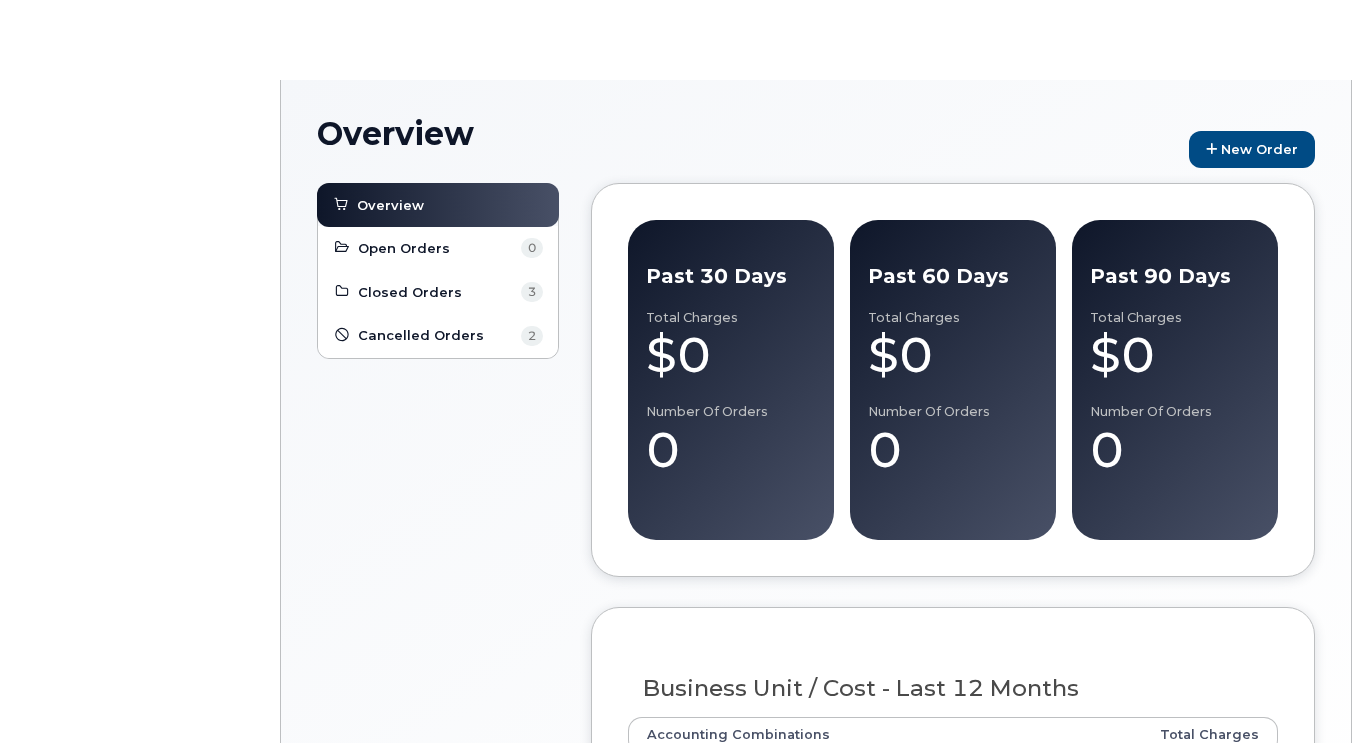 scroll, scrollTop: 0, scrollLeft: 0, axis: both 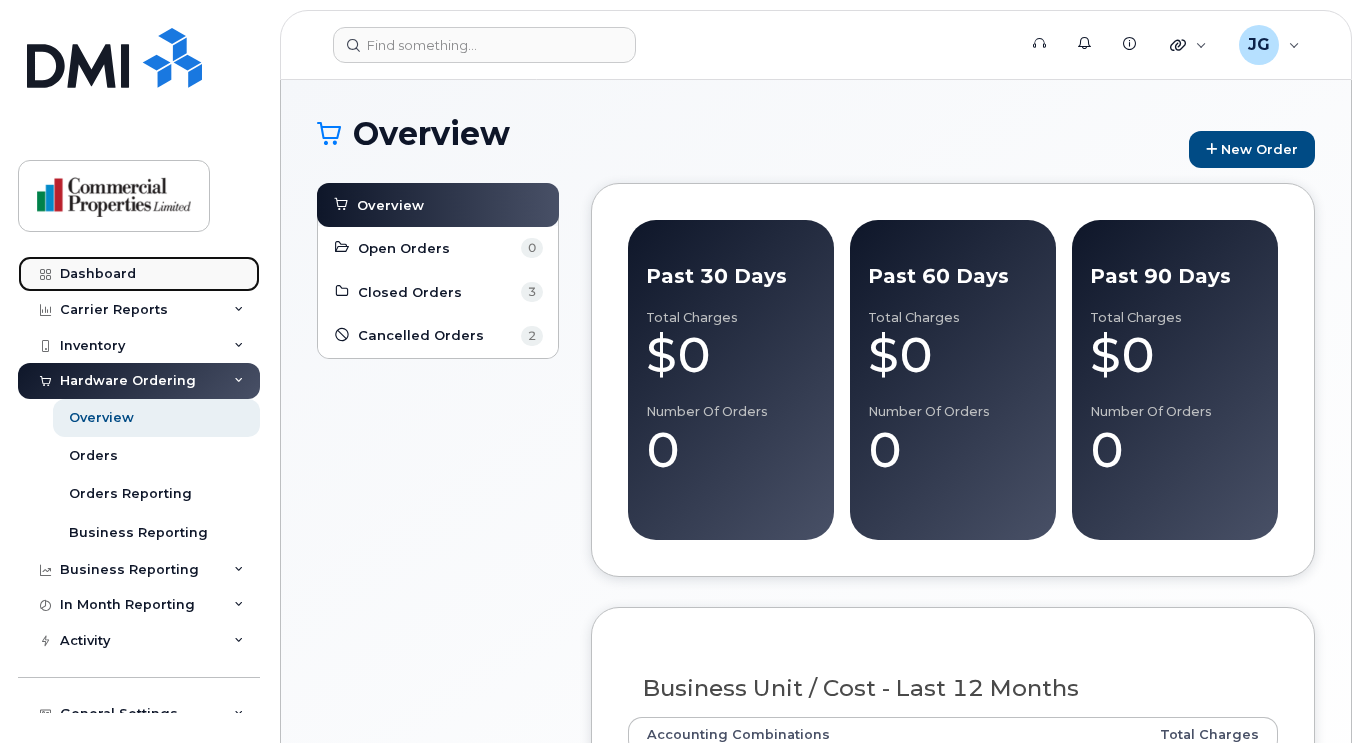 click on "Dashboard" at bounding box center [98, 274] 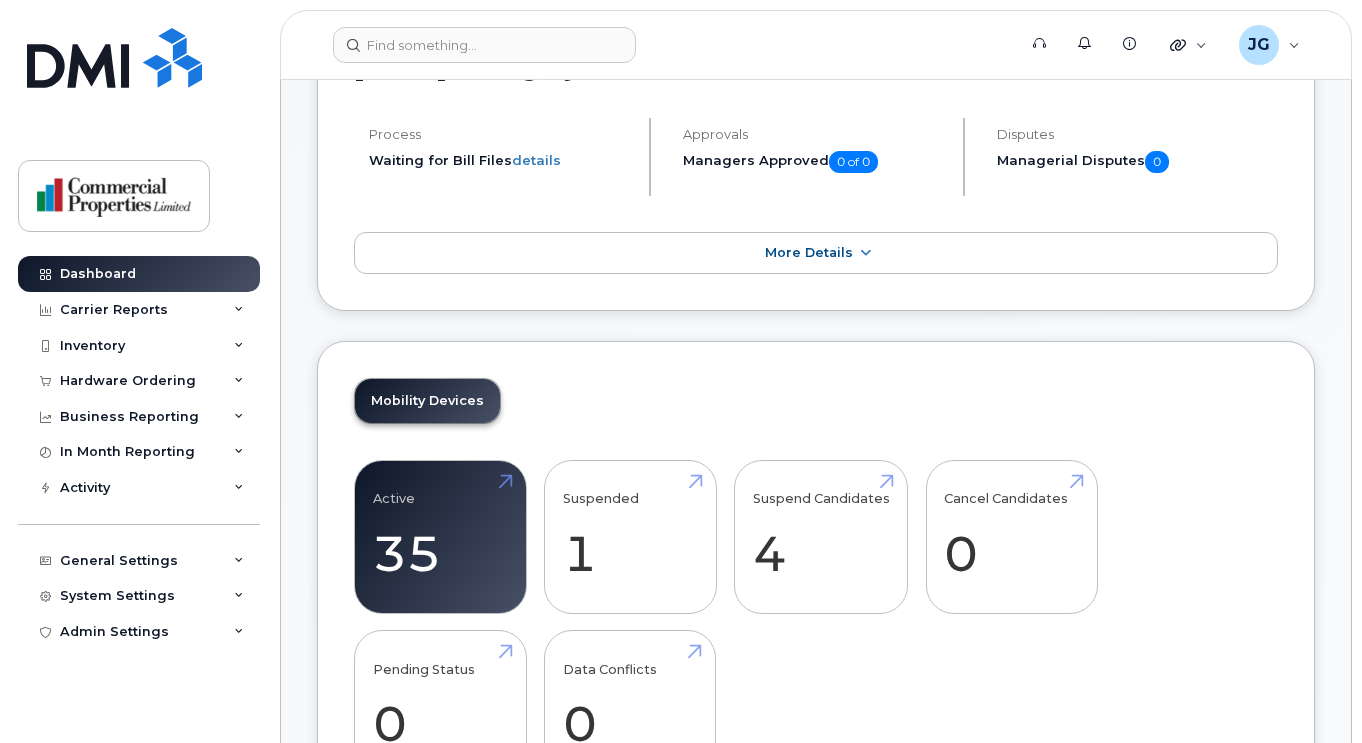 scroll, scrollTop: 270, scrollLeft: 0, axis: vertical 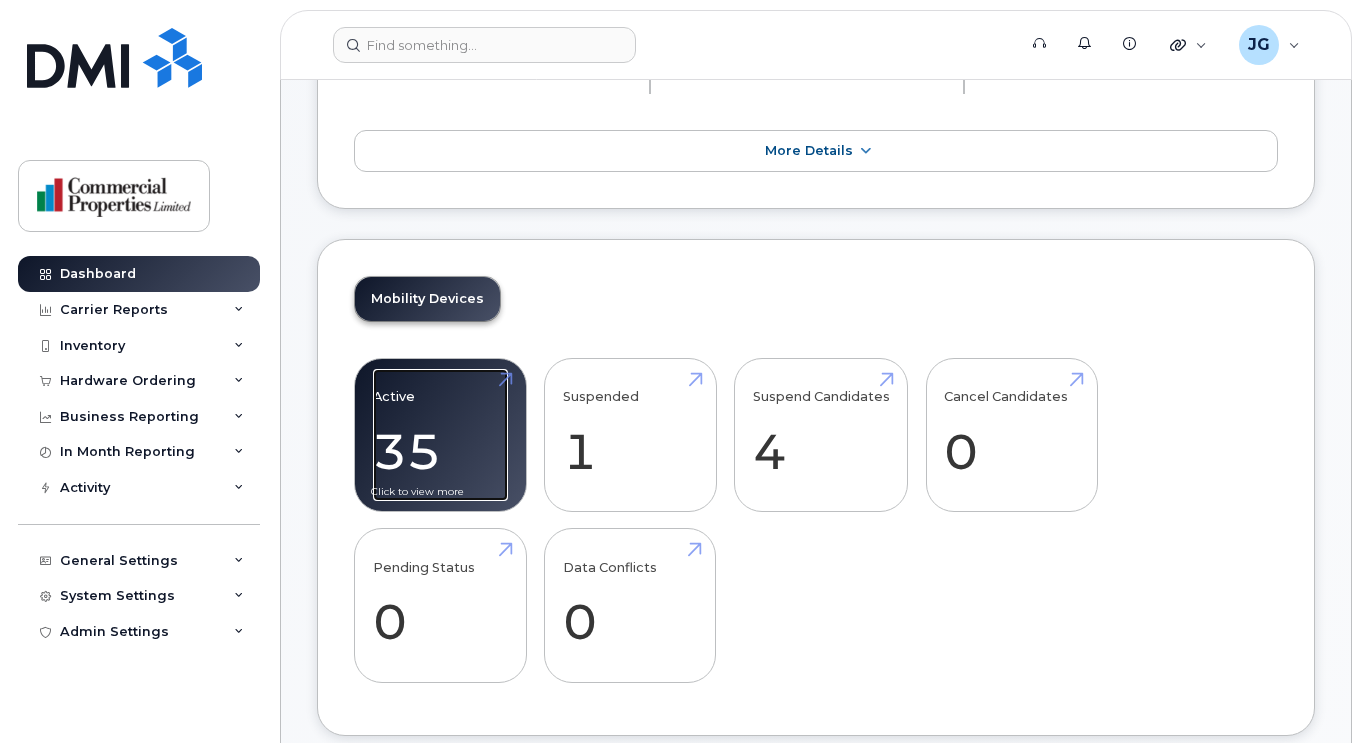 click on "Active
35
6%" at bounding box center (440, 435) 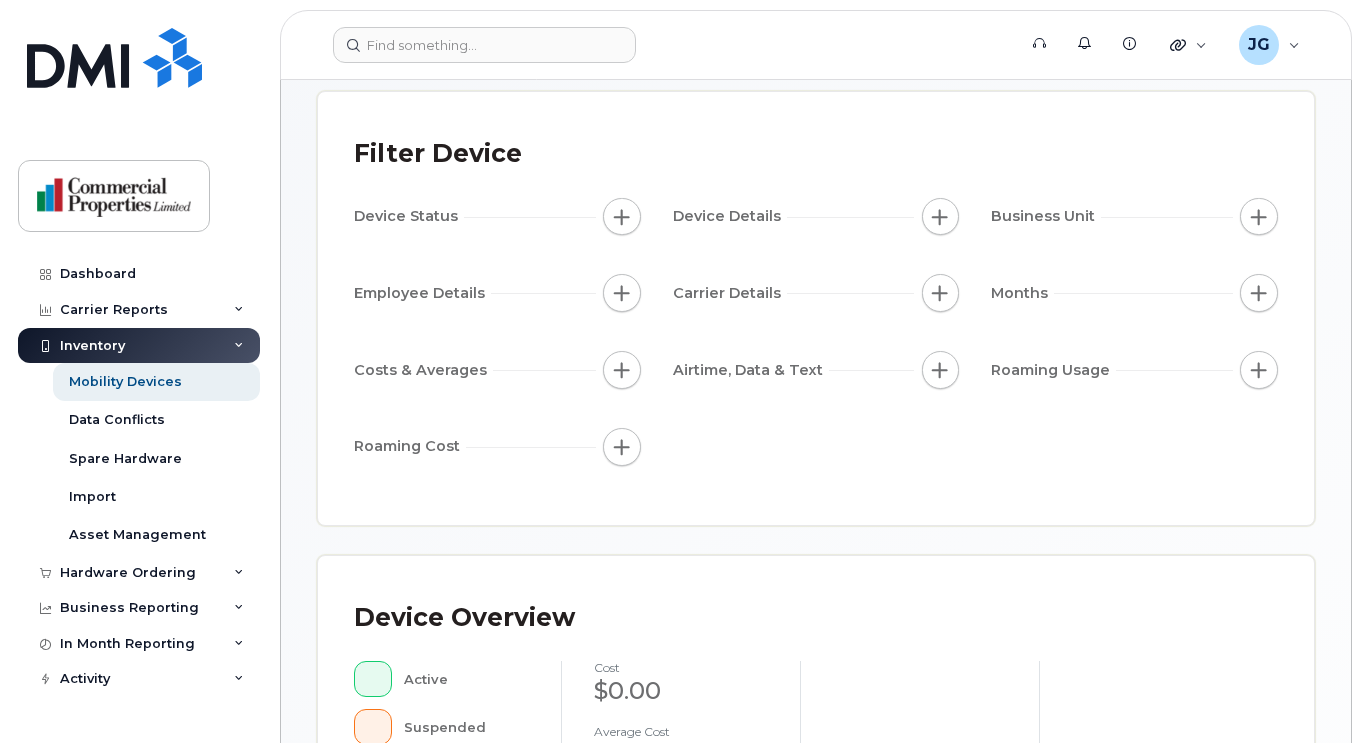 scroll, scrollTop: 0, scrollLeft: 0, axis: both 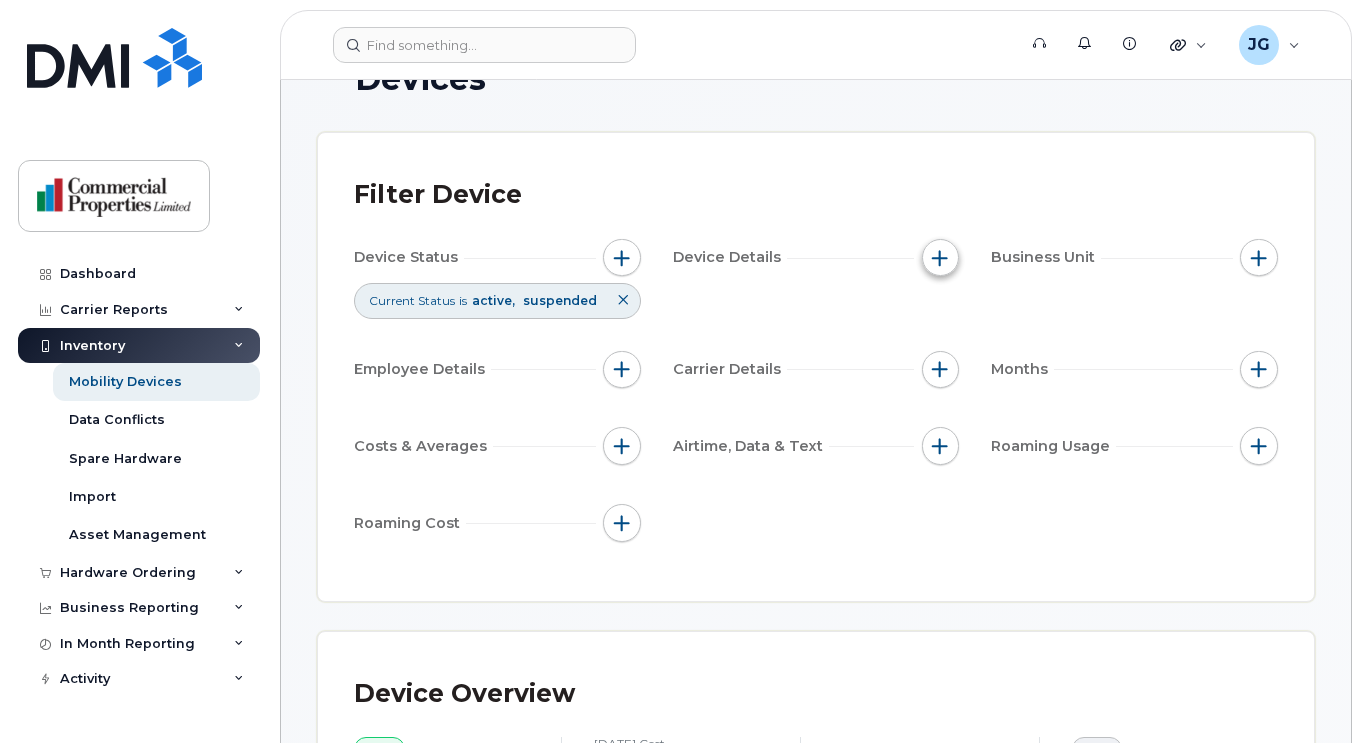 click at bounding box center [941, 258] 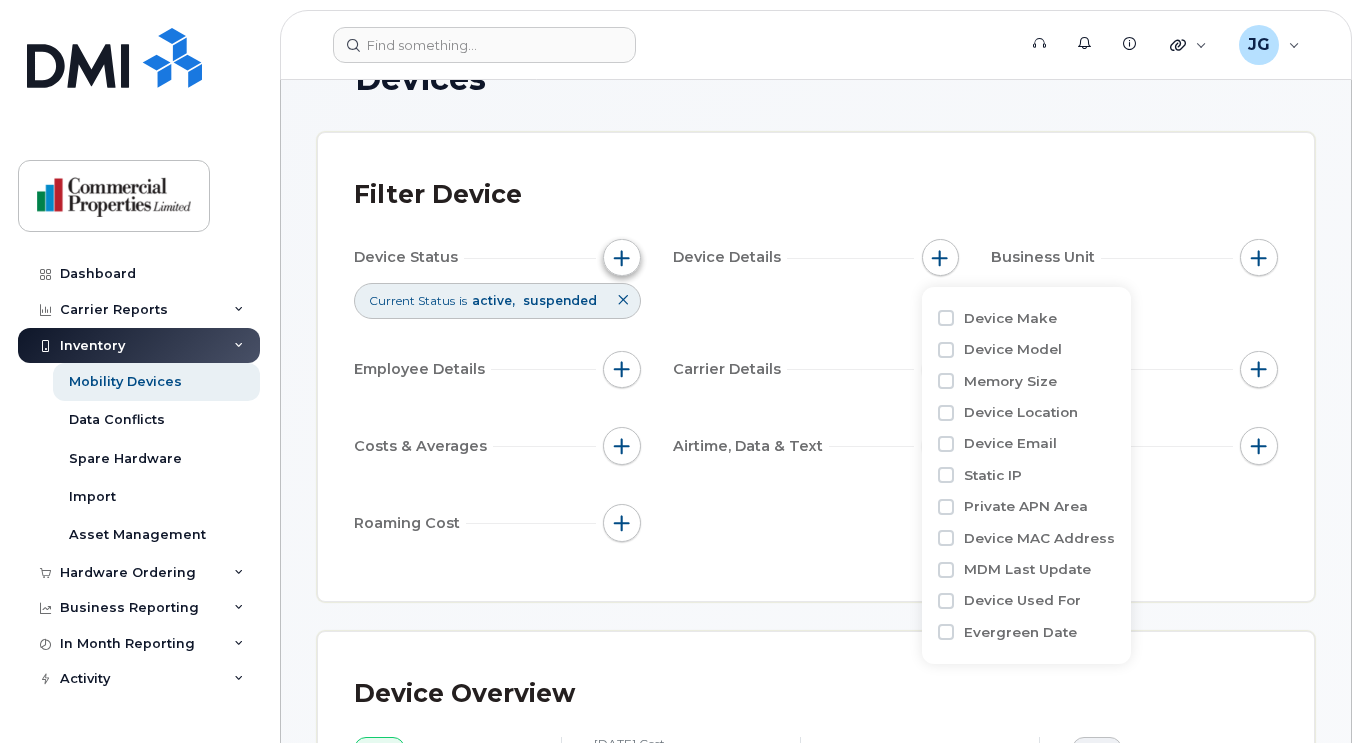 click at bounding box center (622, 258) 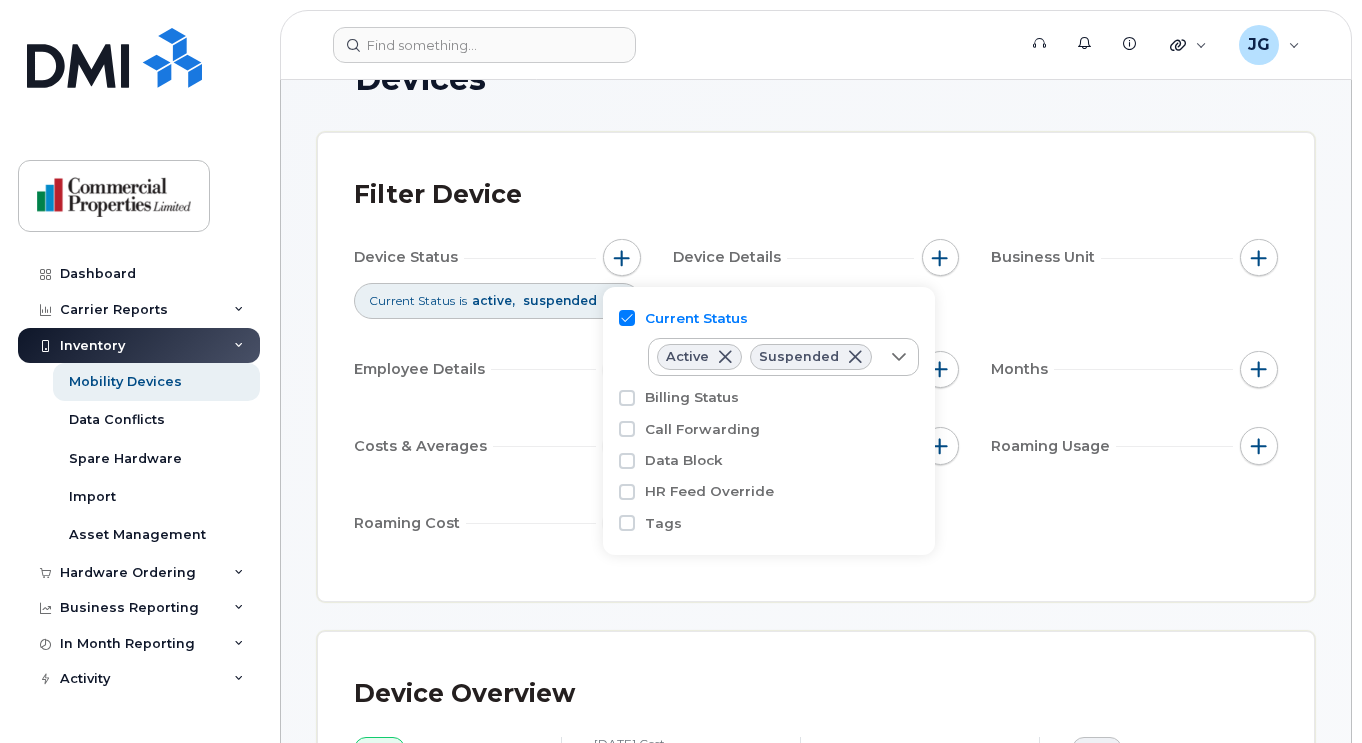 click on "Filter Device" 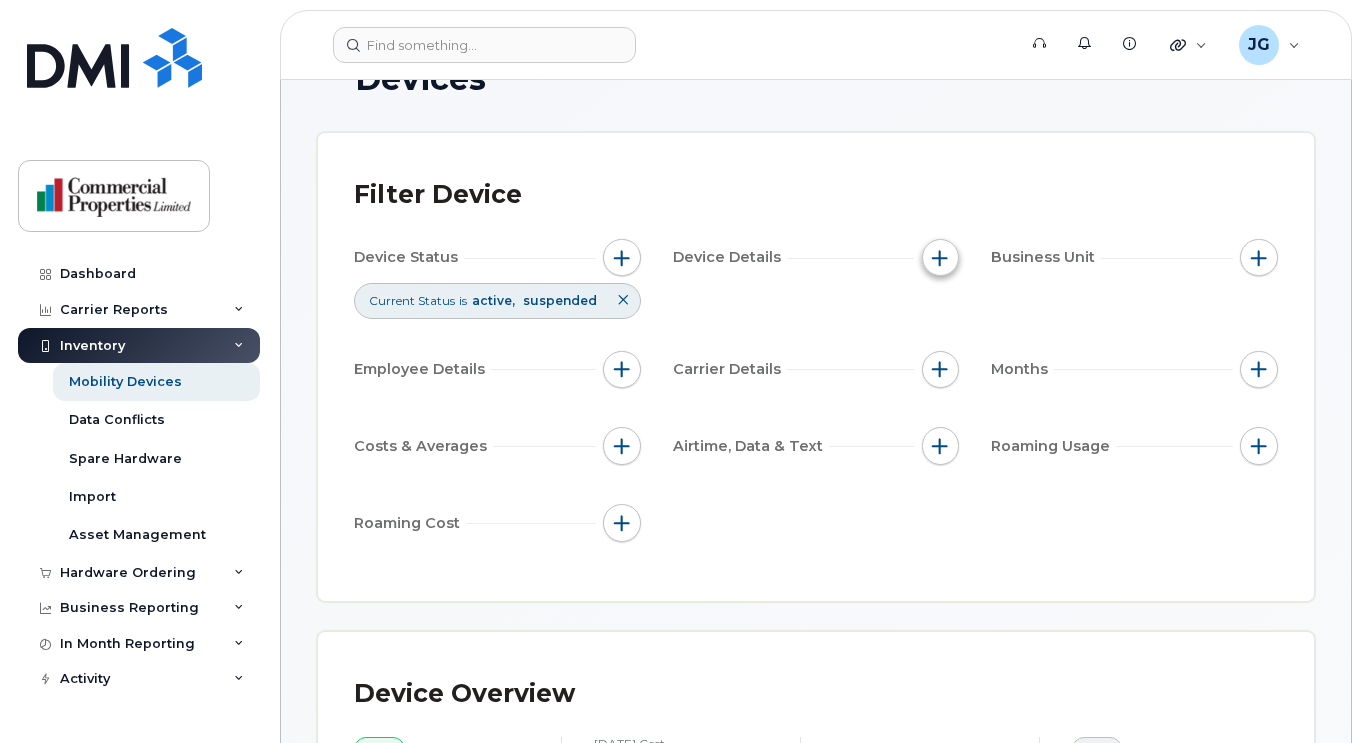 click 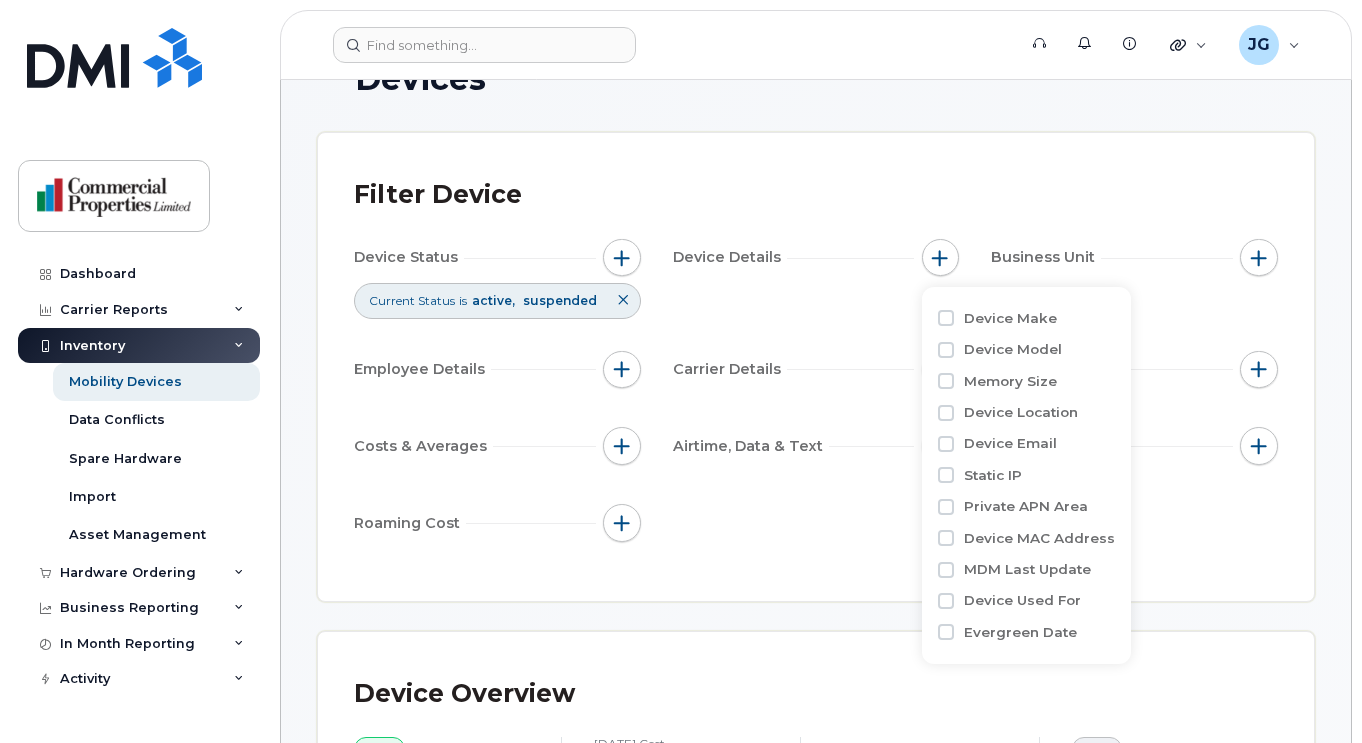 click on "Device Status   Current Status is active suspended Device Details   Business Unit   Employee Details   Carrier Details   Months   Costs & Averages   Airtime, Data & Text   Roaming Usage   Roaming Cost" 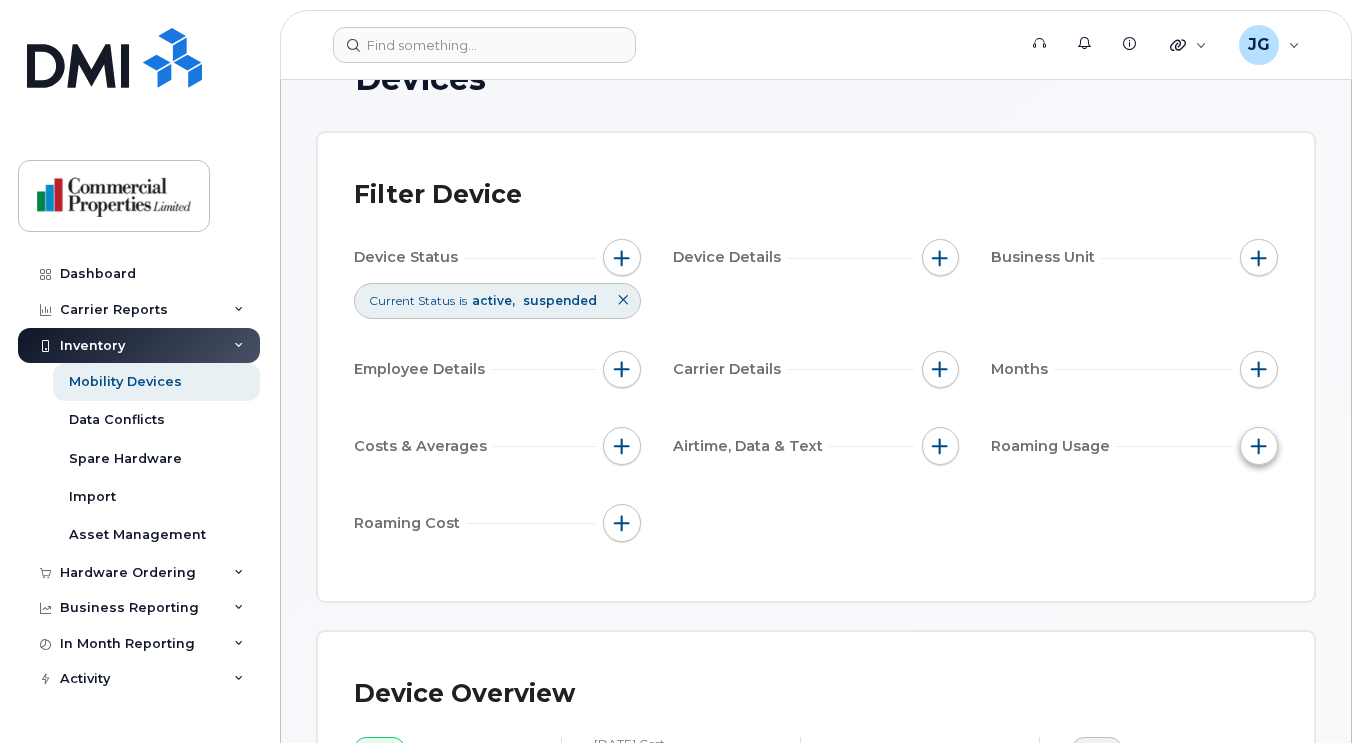click at bounding box center (1259, 446) 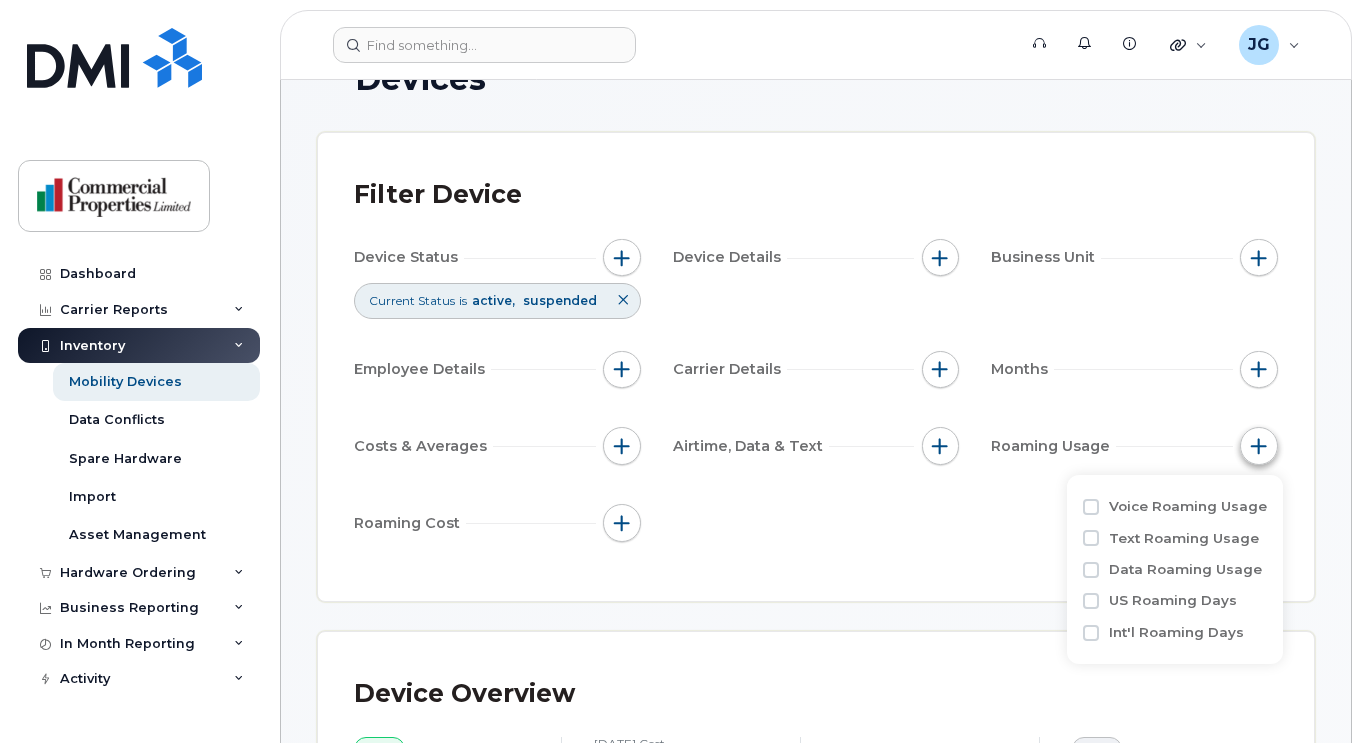 click at bounding box center (1259, 446) 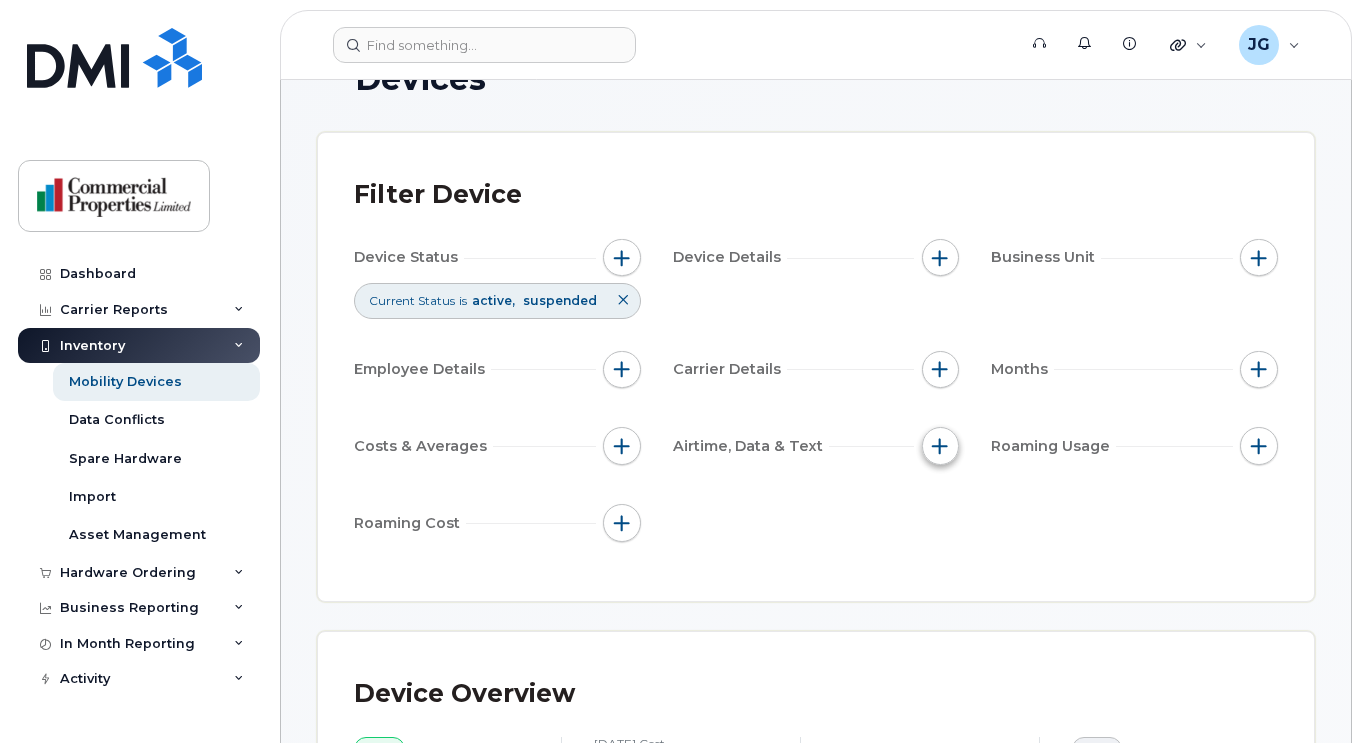 click 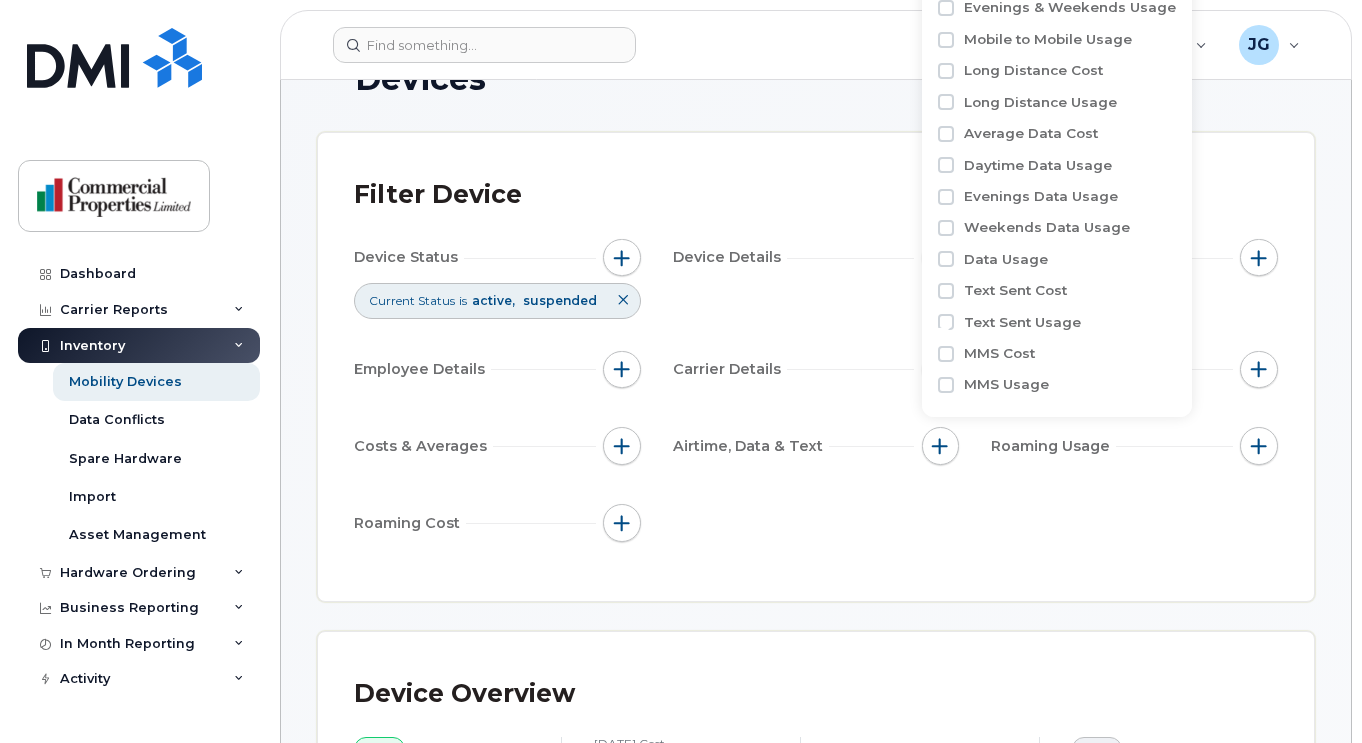 scroll, scrollTop: 0, scrollLeft: 0, axis: both 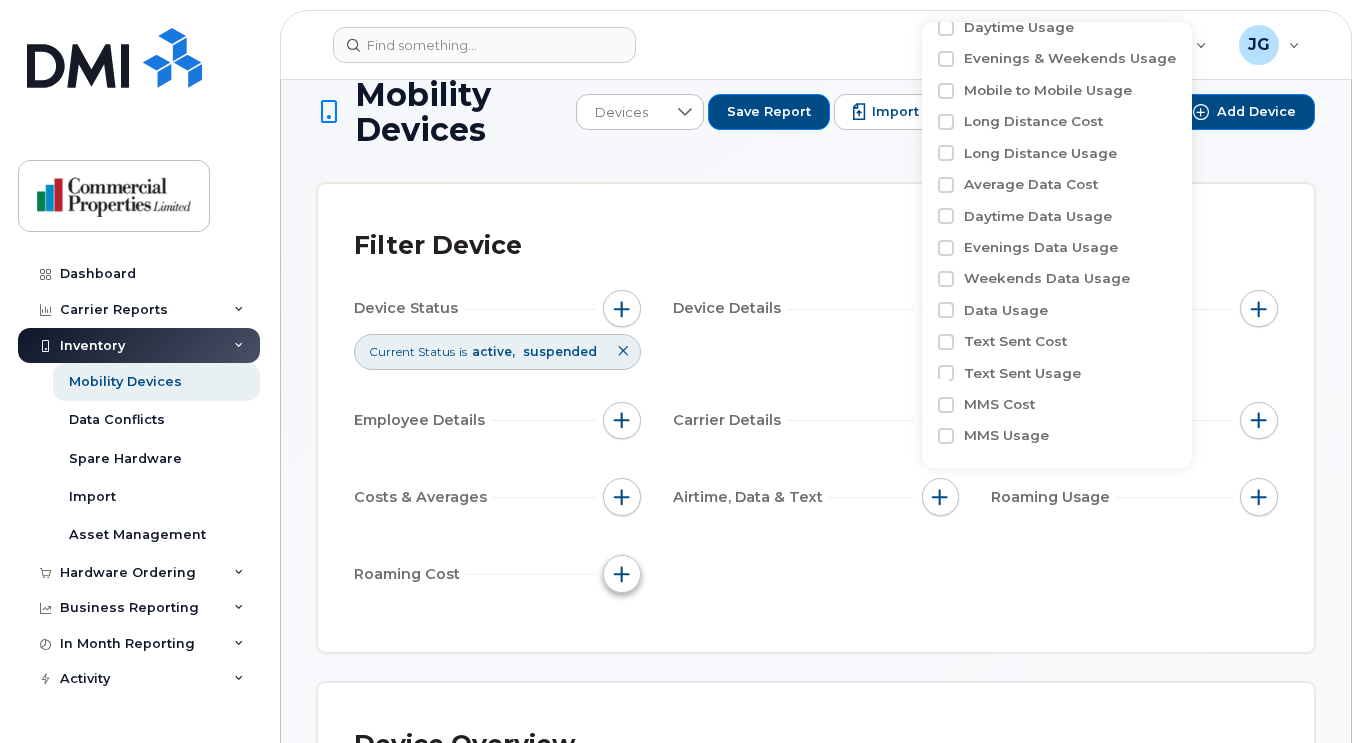 click at bounding box center (622, 574) 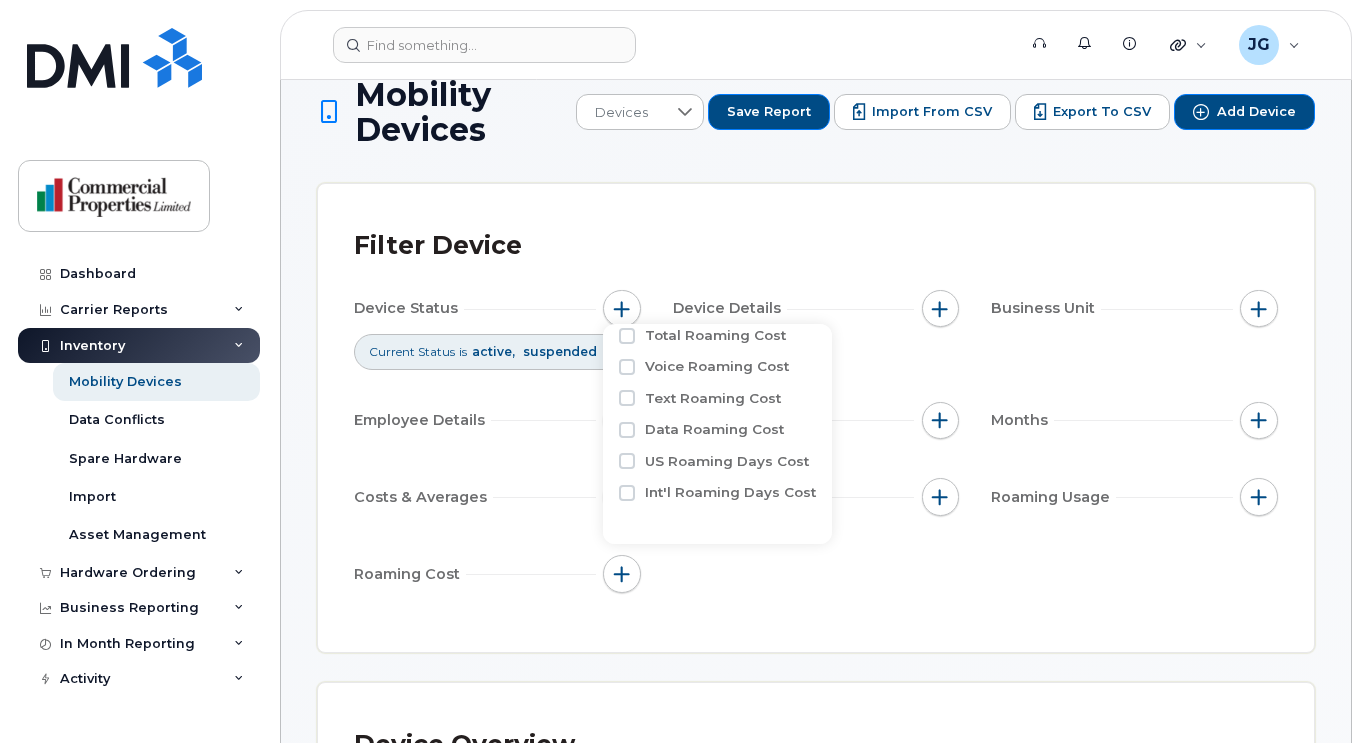 scroll, scrollTop: 0, scrollLeft: 0, axis: both 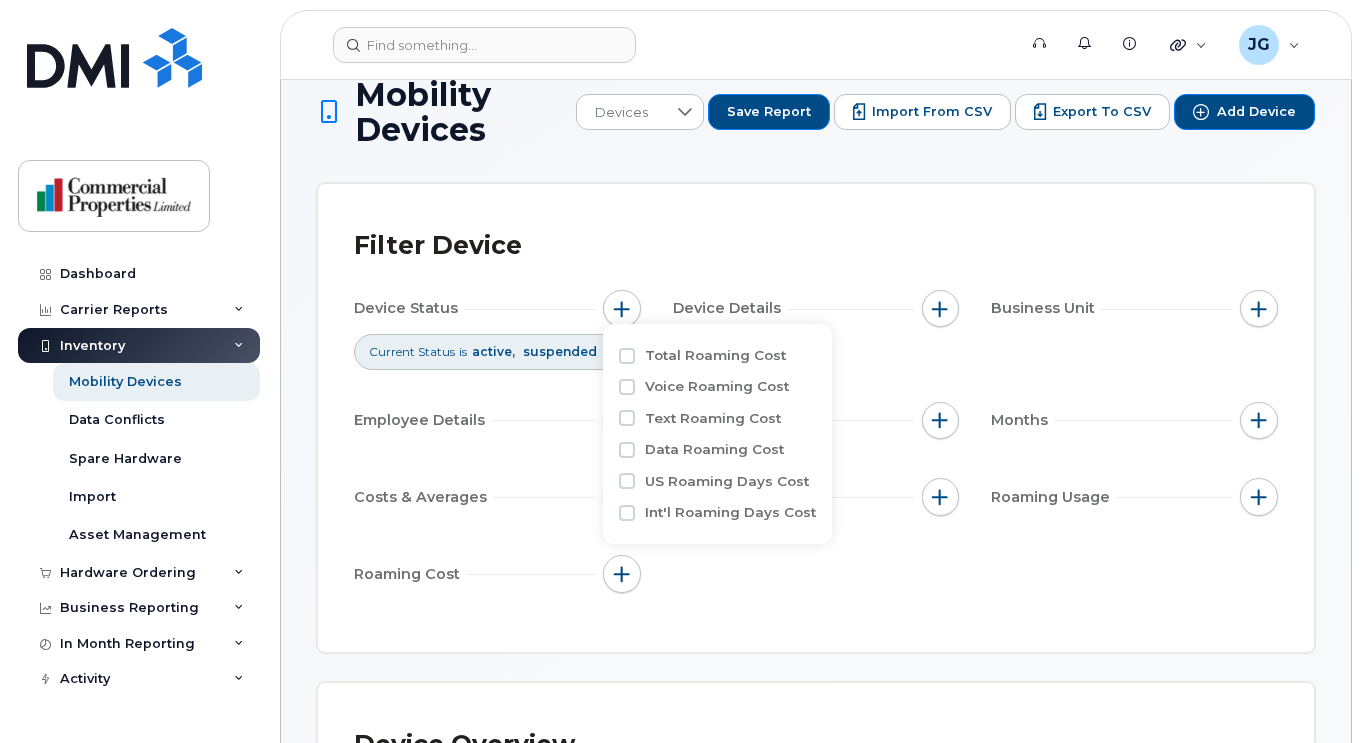 click on "Device Status   Current Status is active suspended Device Details   Business Unit   Employee Details   Carrier Details   Months   Costs & Averages   Airtime, Data & Text   Roaming Usage   Roaming Cost" 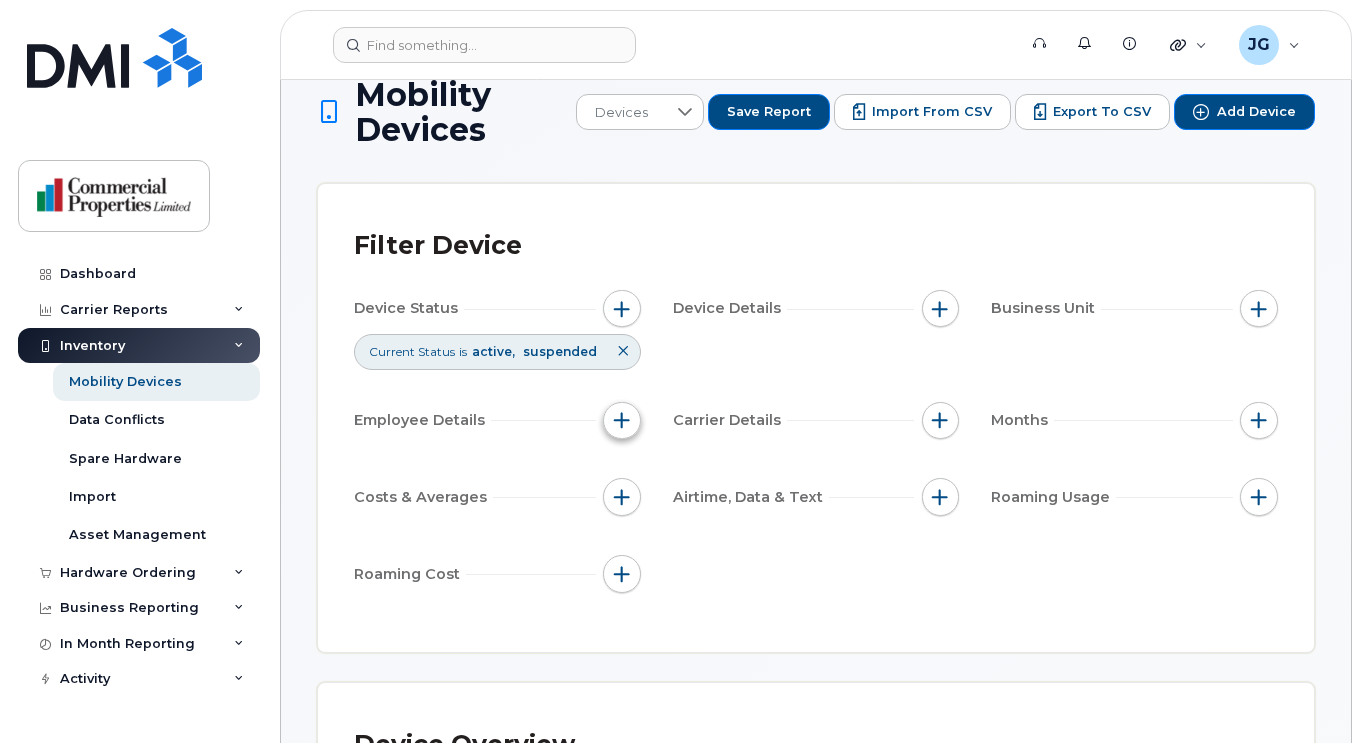 click at bounding box center (622, 421) 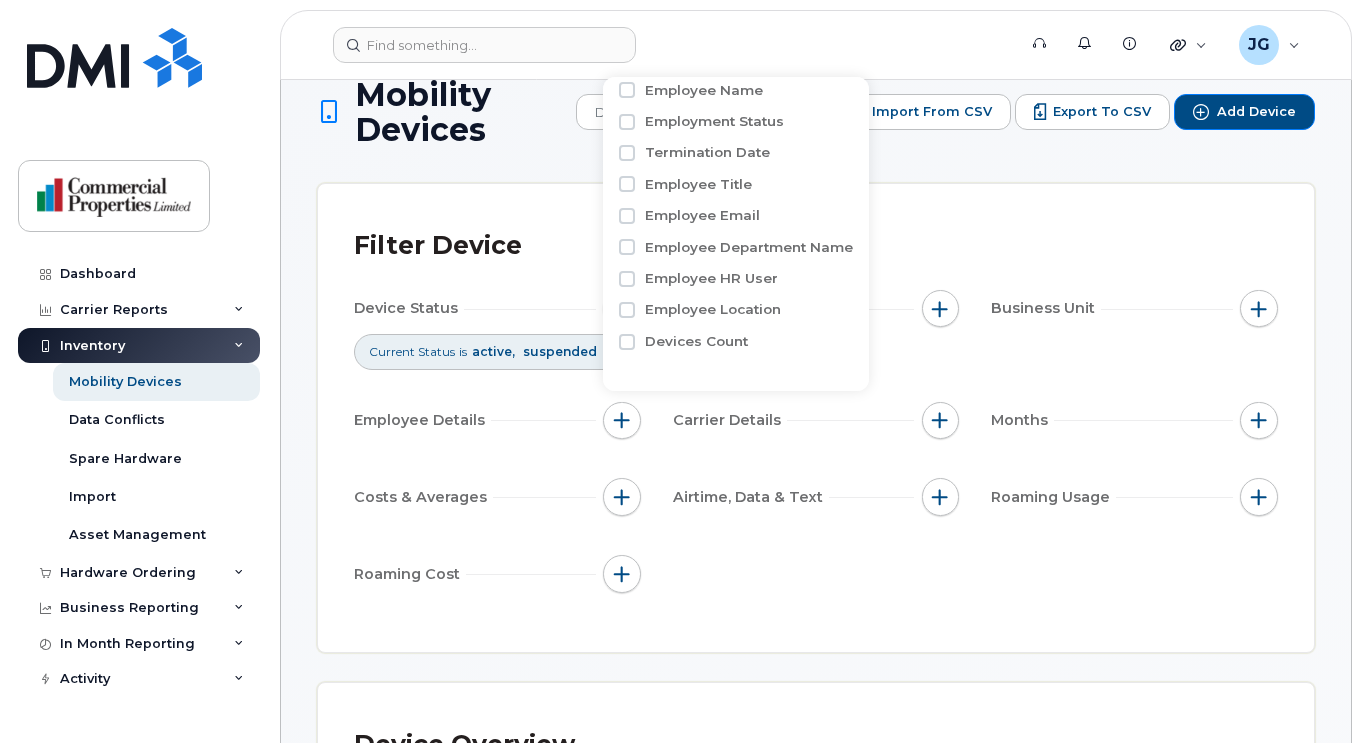 scroll, scrollTop: 0, scrollLeft: 0, axis: both 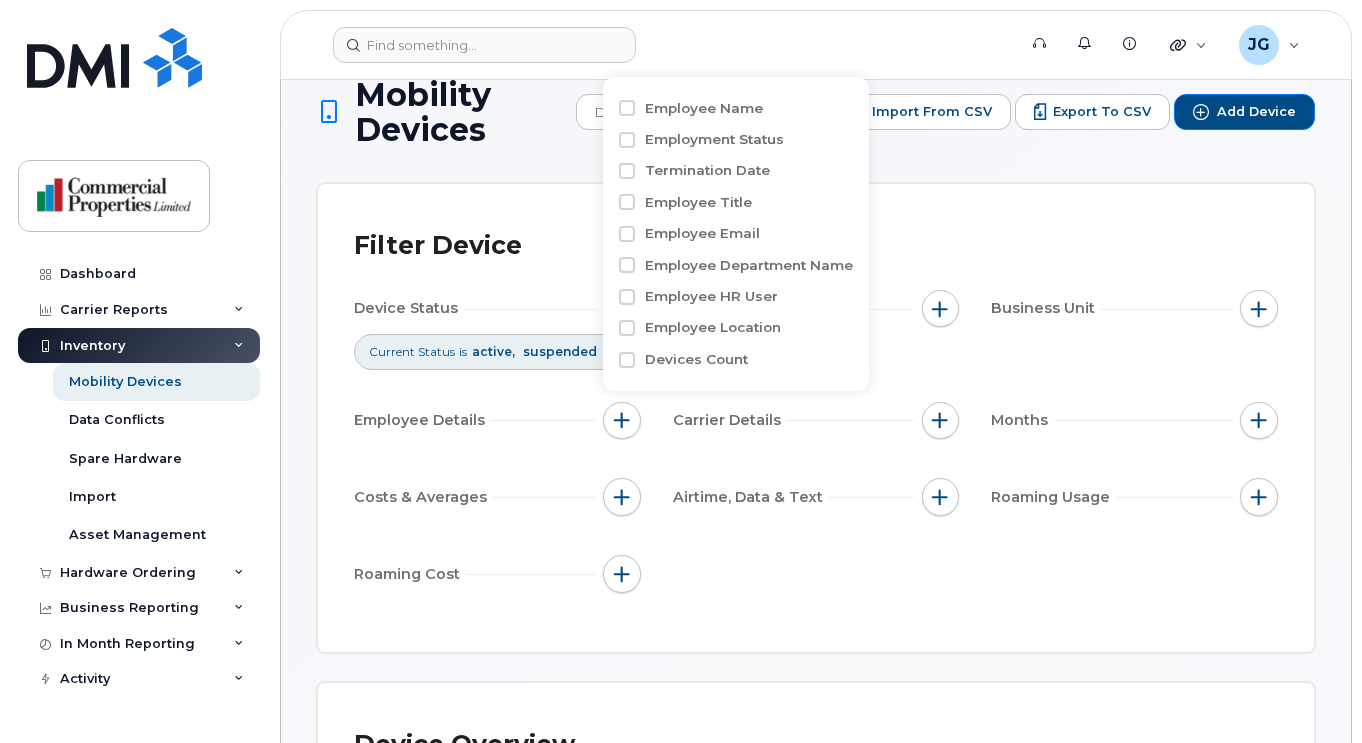 click on "Device Status   Current Status is active suspended Device Details   Business Unit   Employee Details   Carrier Details   Months   Costs & Averages   Airtime, Data & Text   Roaming Usage   Roaming Cost" 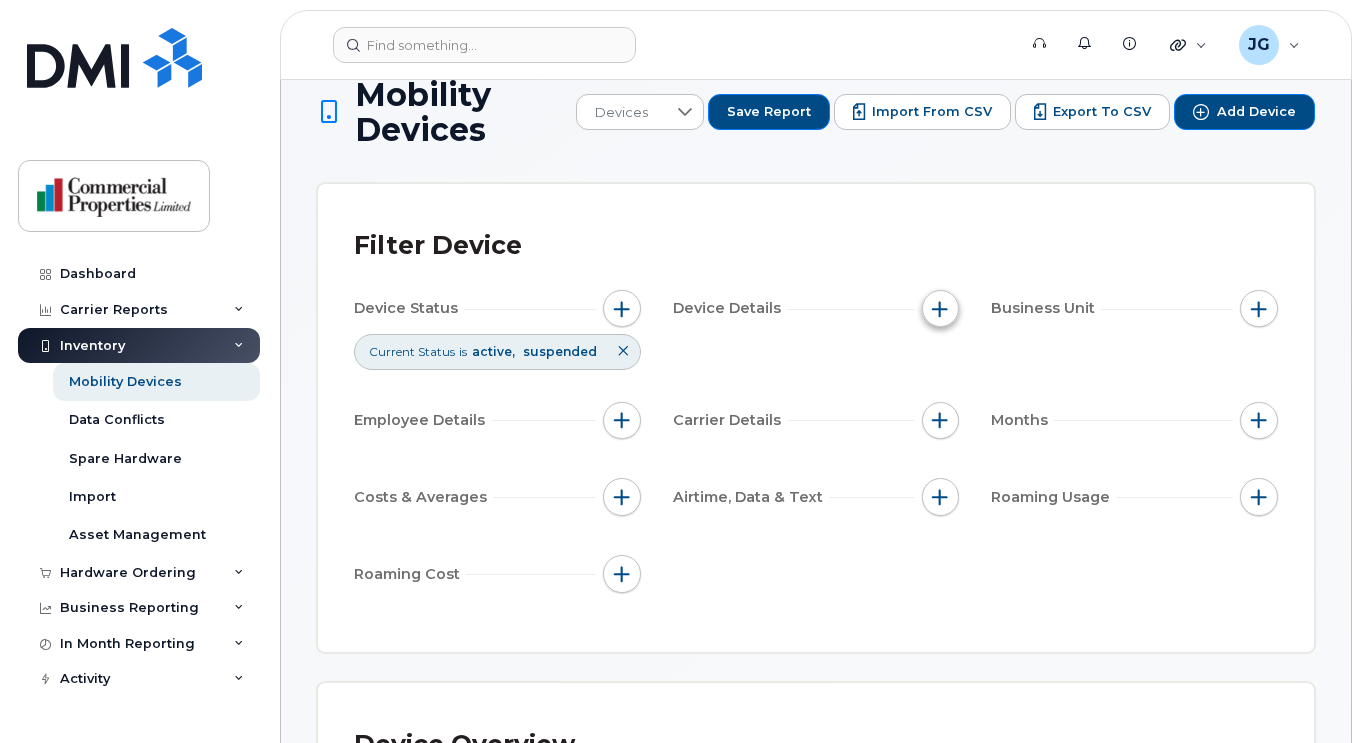 click 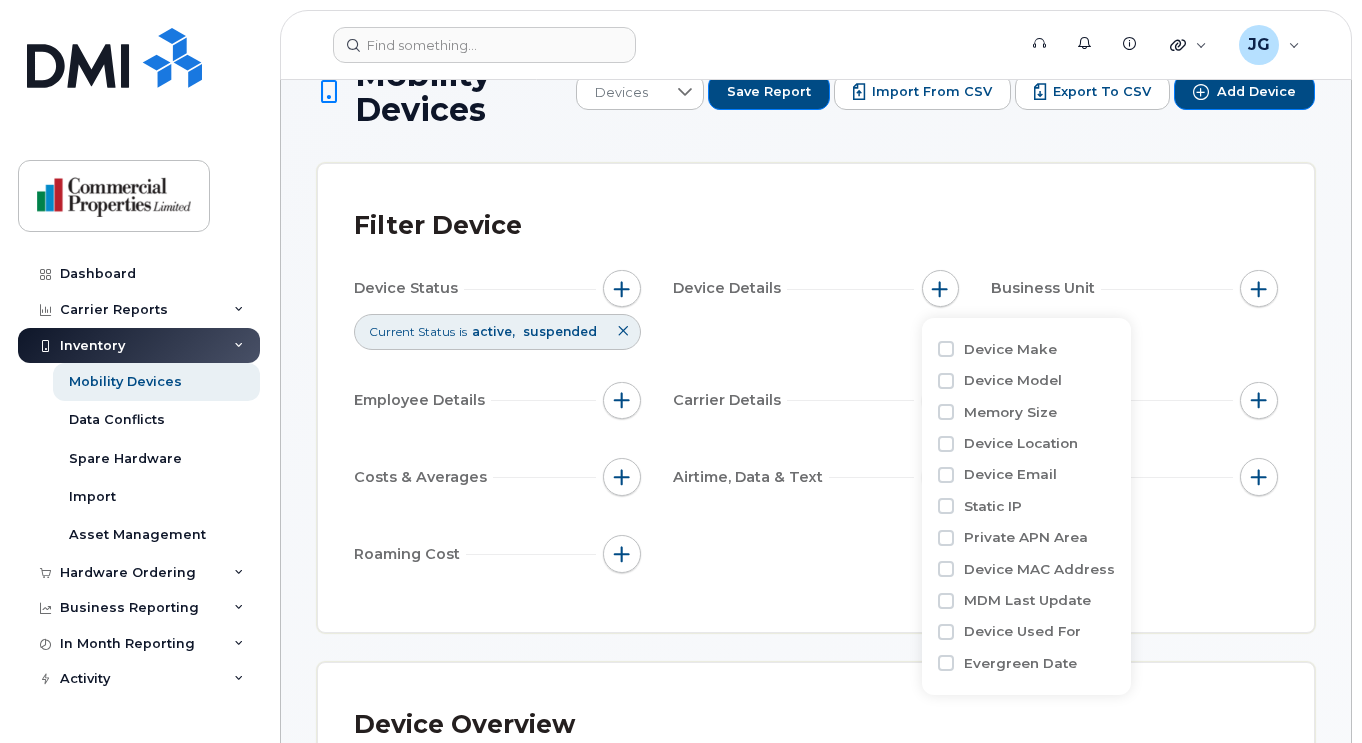 scroll, scrollTop: 67, scrollLeft: 0, axis: vertical 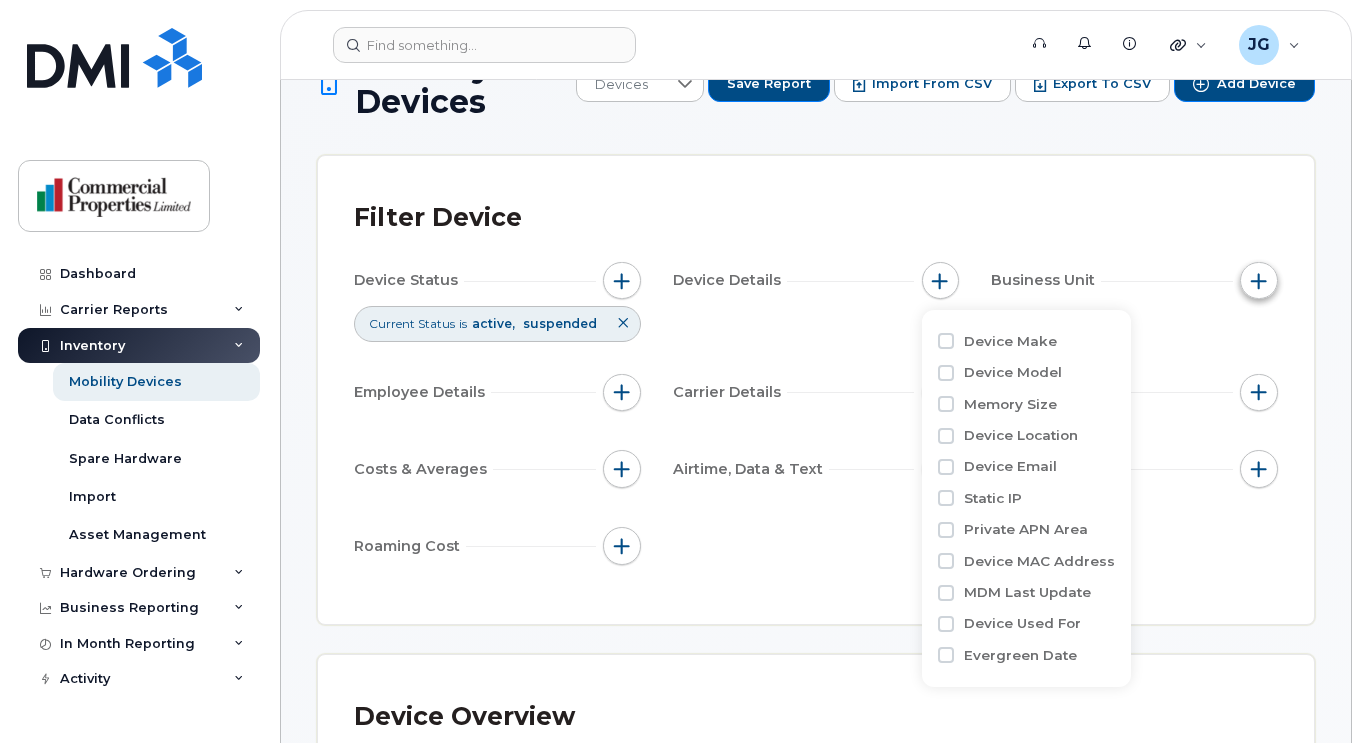 click 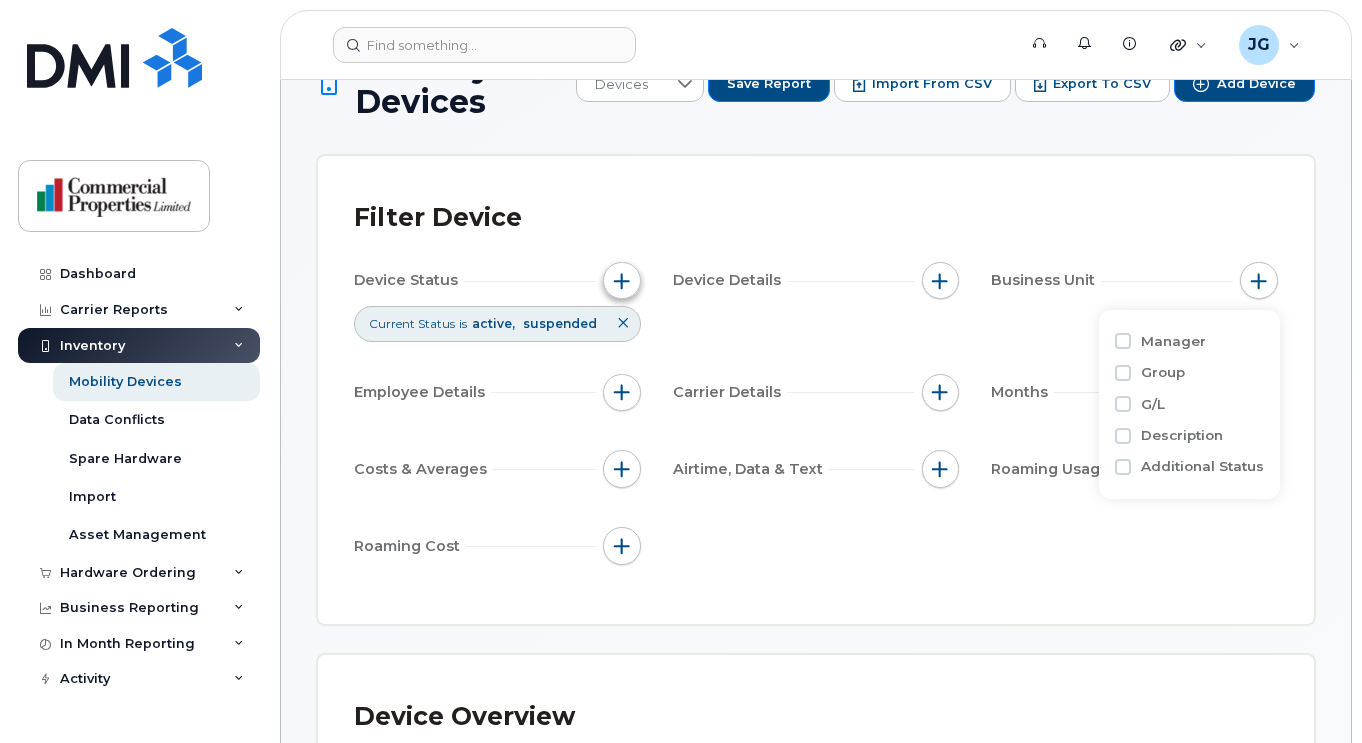 click 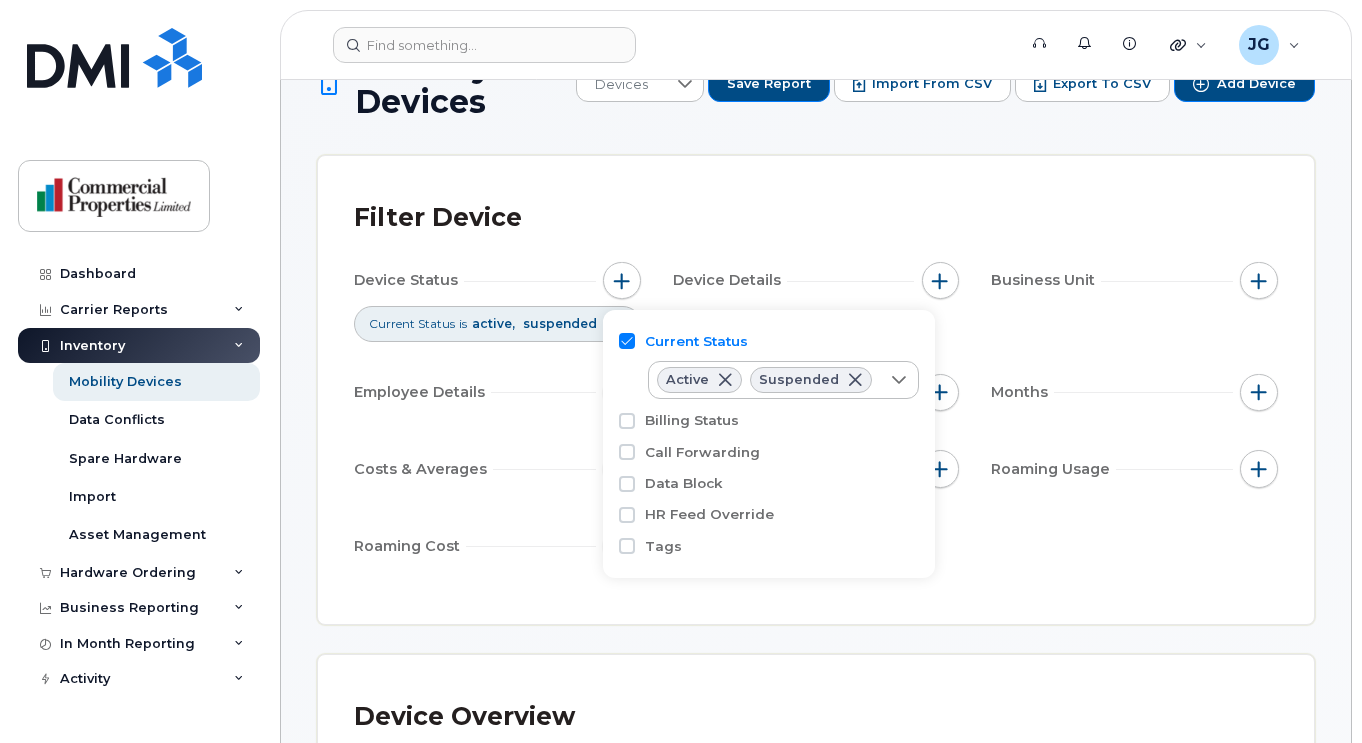 click on "Filter Device Device Status   Current Status is active suspended Device Details   Business Unit   Employee Details   Carrier Details   Months   Costs & Averages   Airtime, Data & Text   Roaming Usage   Roaming Cost" at bounding box center (816, 390) 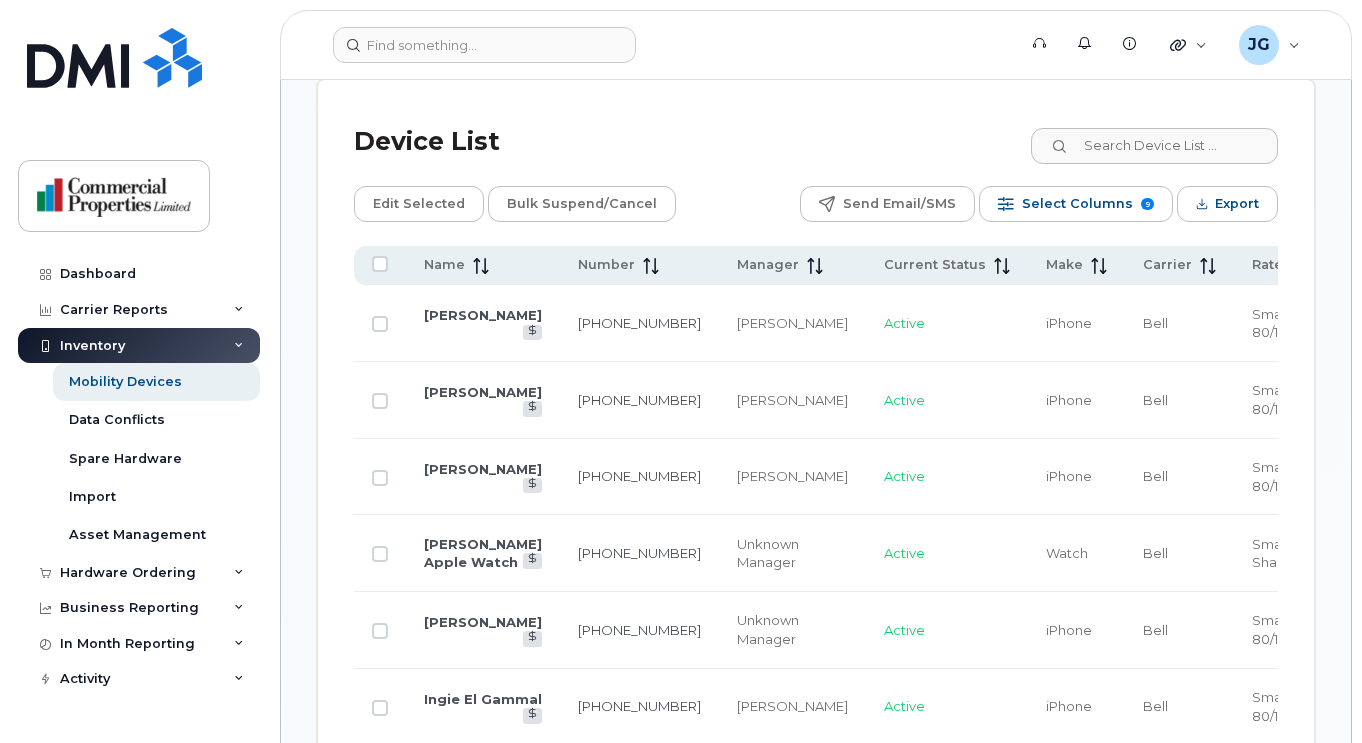 scroll, scrollTop: 1058, scrollLeft: 0, axis: vertical 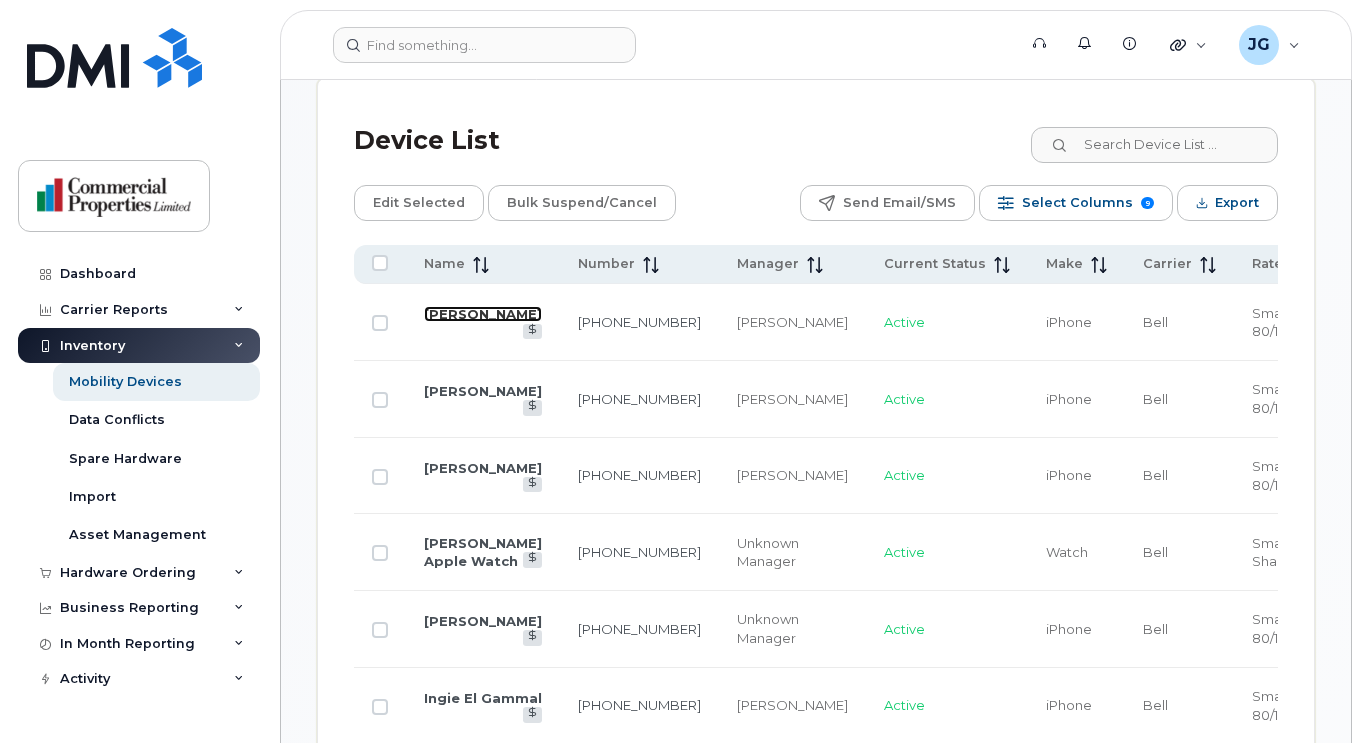 click on "[PERSON_NAME]" 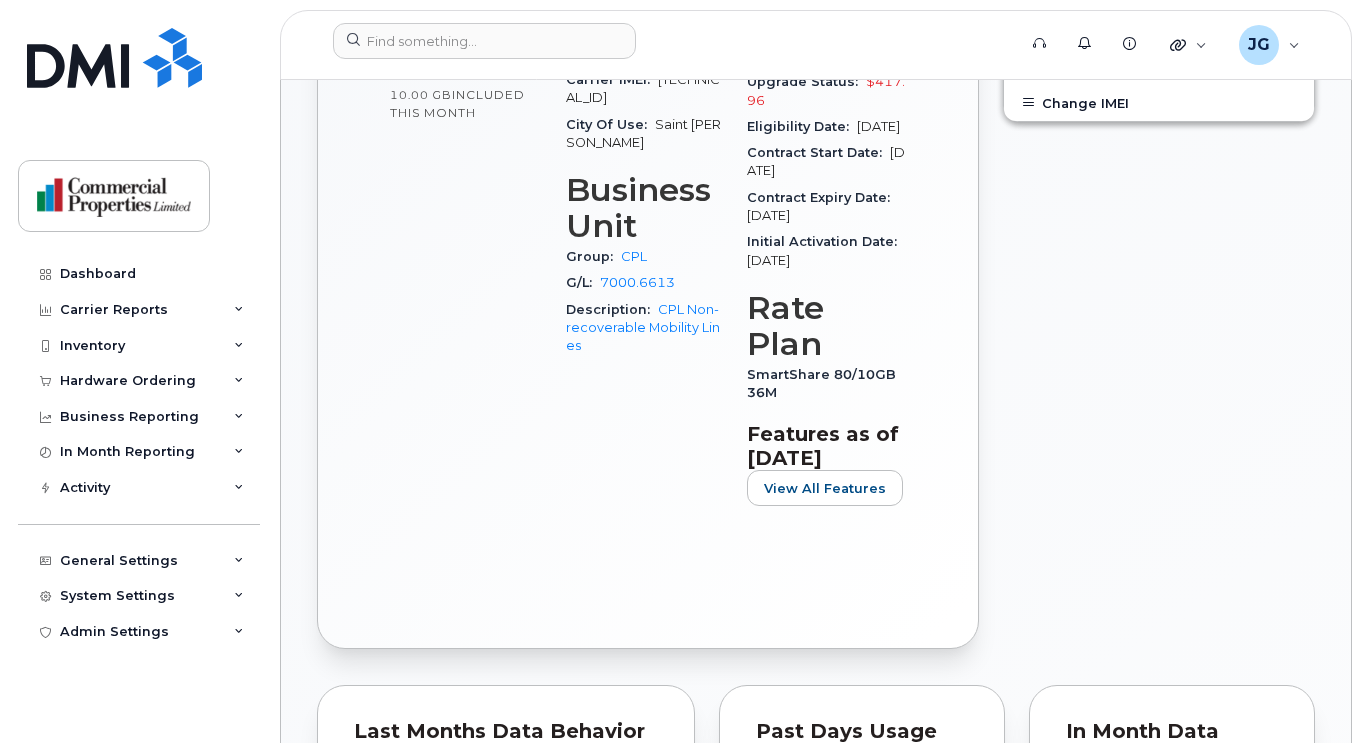 scroll, scrollTop: 693, scrollLeft: 0, axis: vertical 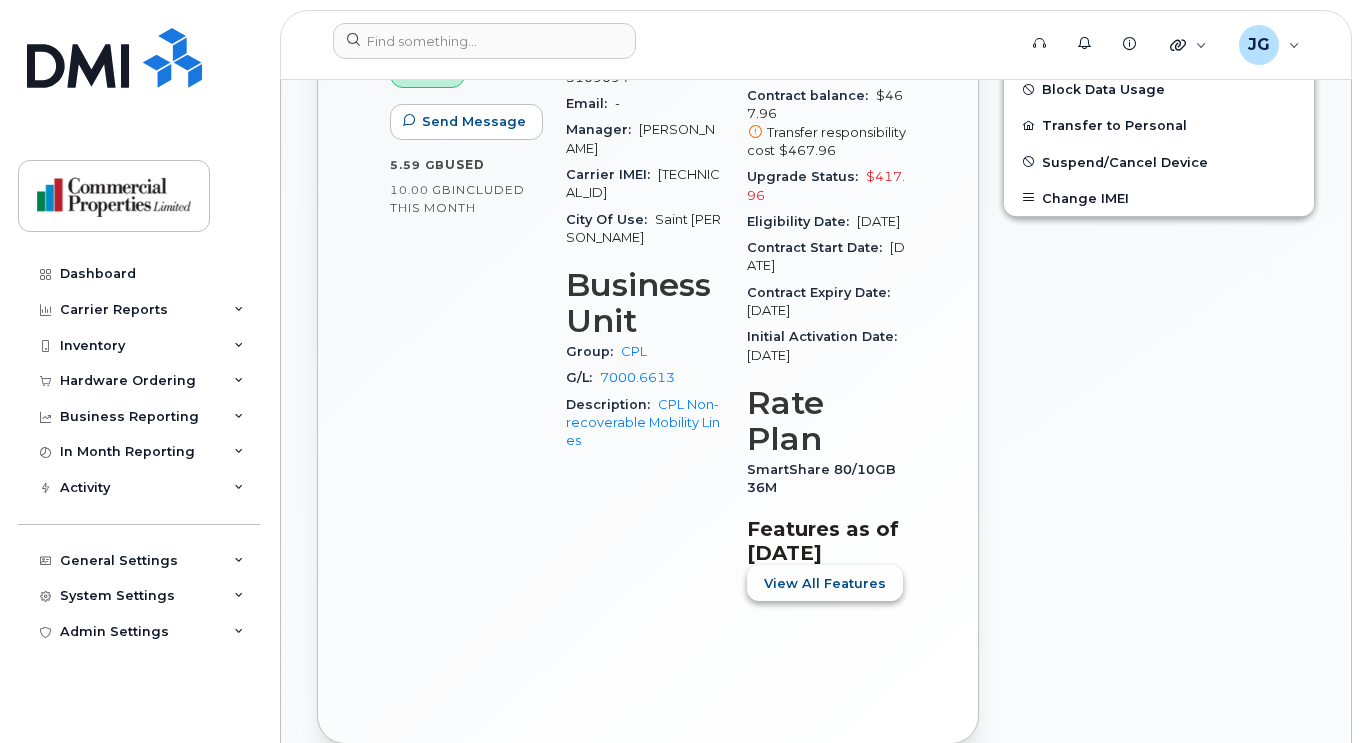 click on "View All Features" at bounding box center (825, 583) 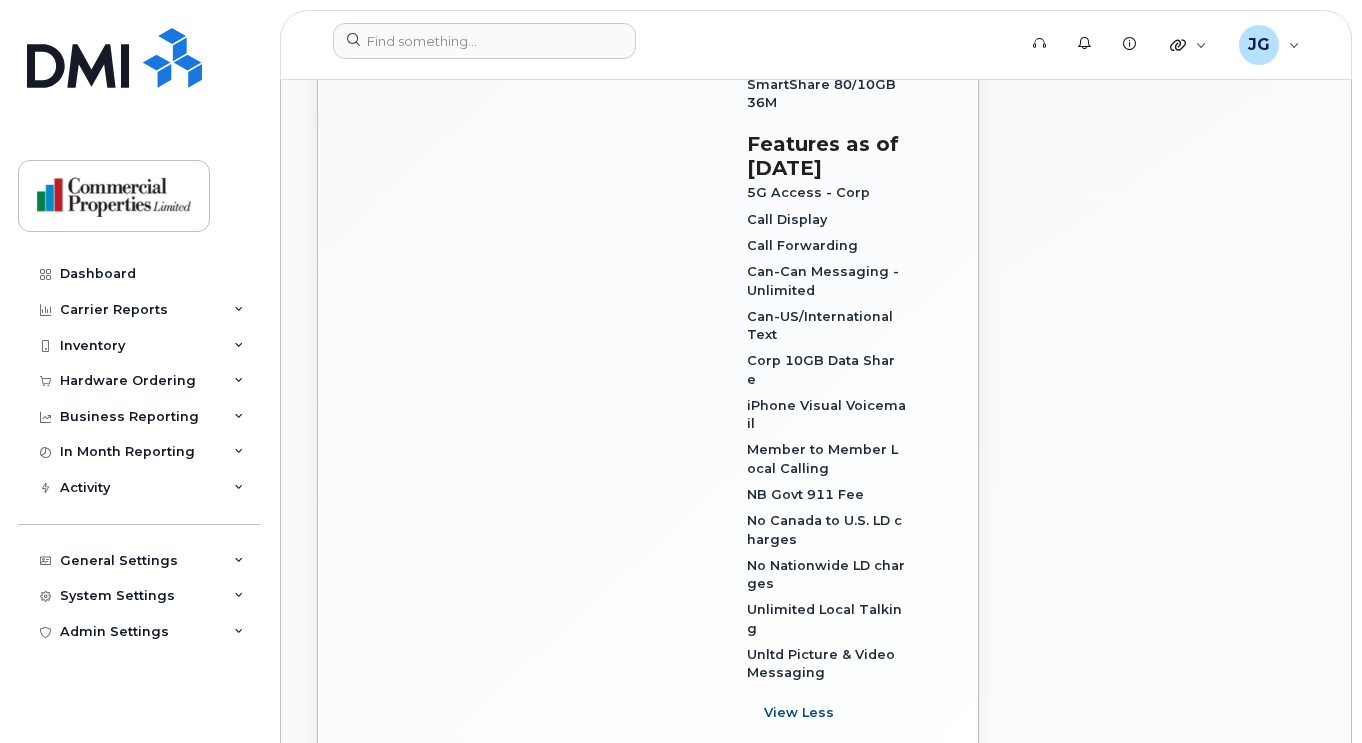 scroll, scrollTop: 1073, scrollLeft: 0, axis: vertical 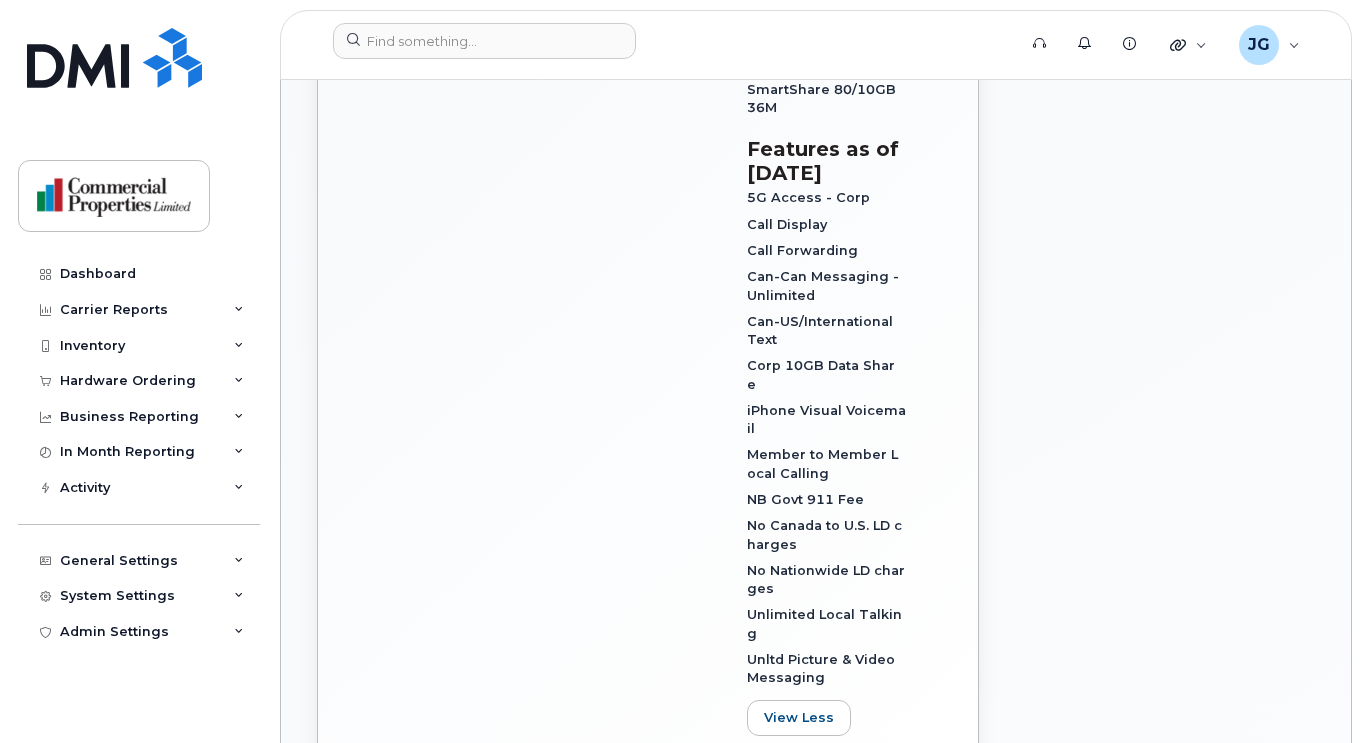 click on "Edit Device / Employee
Add Roaming Package
Reset Voicemail
Change SIM Card
Change Plan / Features
Enable Call Forwarding
Change Phone Number
Request Account Change
Block Data Usage
Transfer to Personal
Suspend/Cancel Device
Change IMEI" at bounding box center [1159, 137] 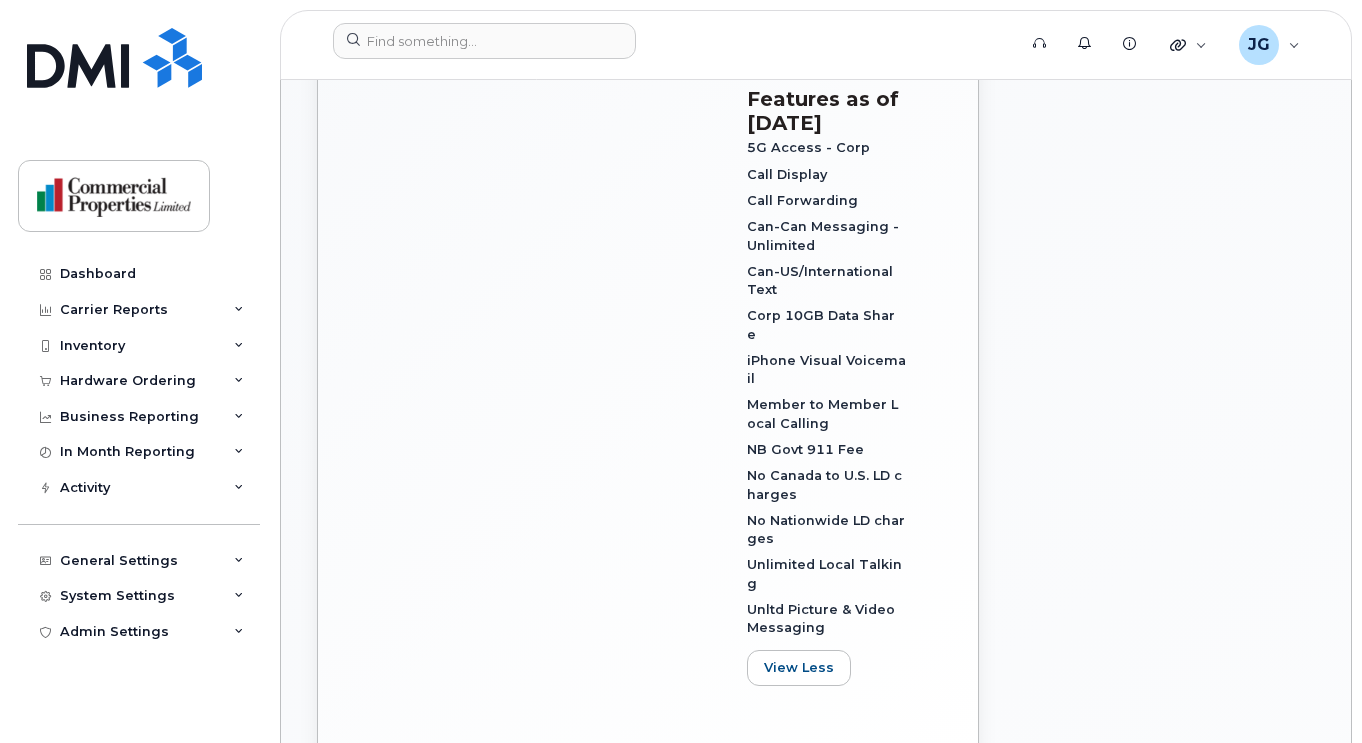 scroll, scrollTop: 1131, scrollLeft: 0, axis: vertical 